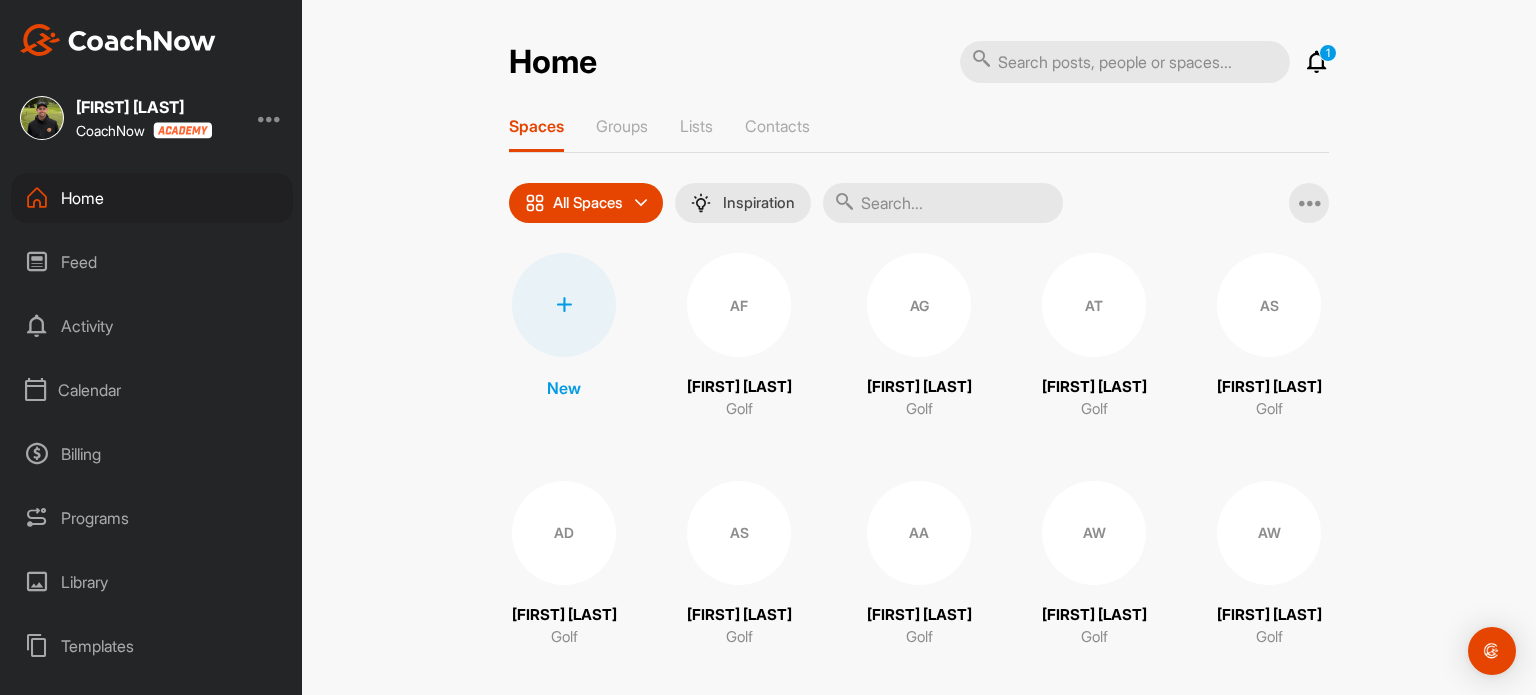 scroll, scrollTop: 0, scrollLeft: 0, axis: both 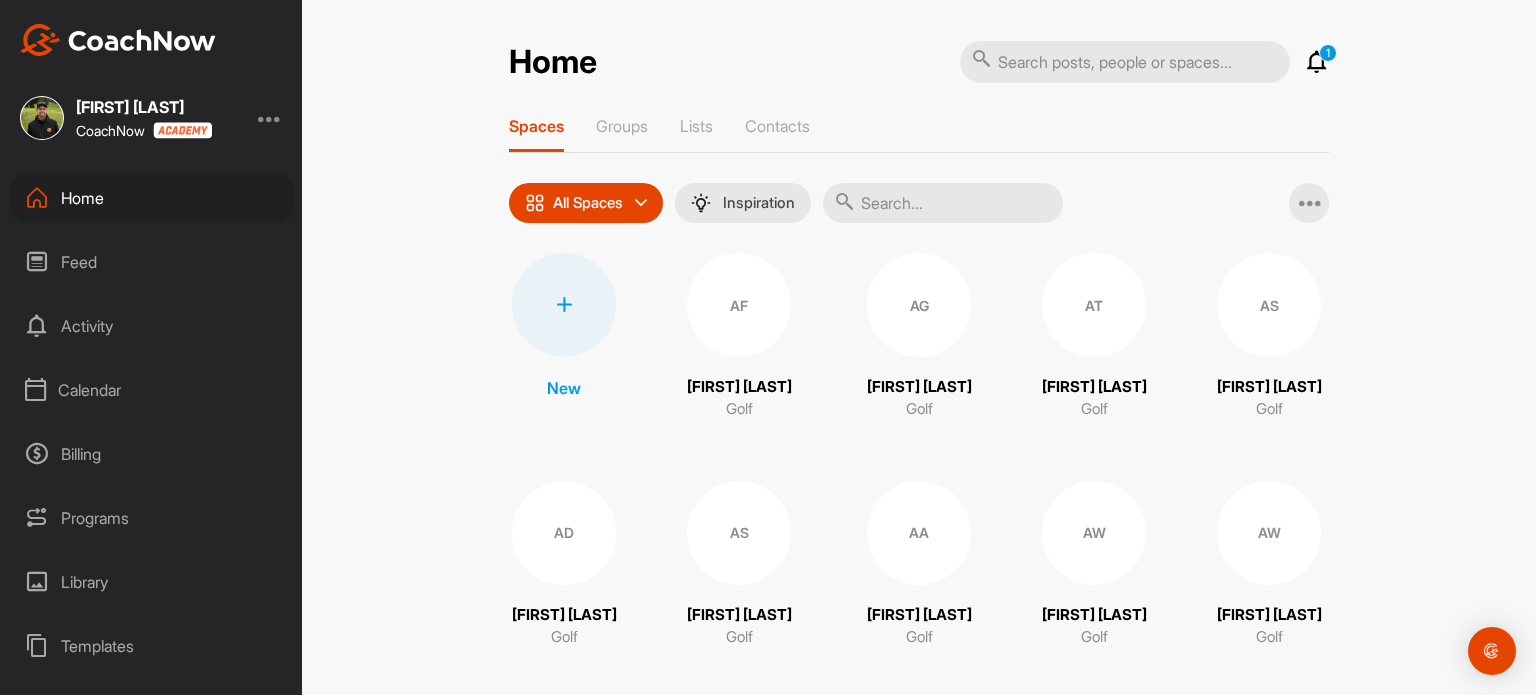 click on "1" at bounding box center [1328, 53] 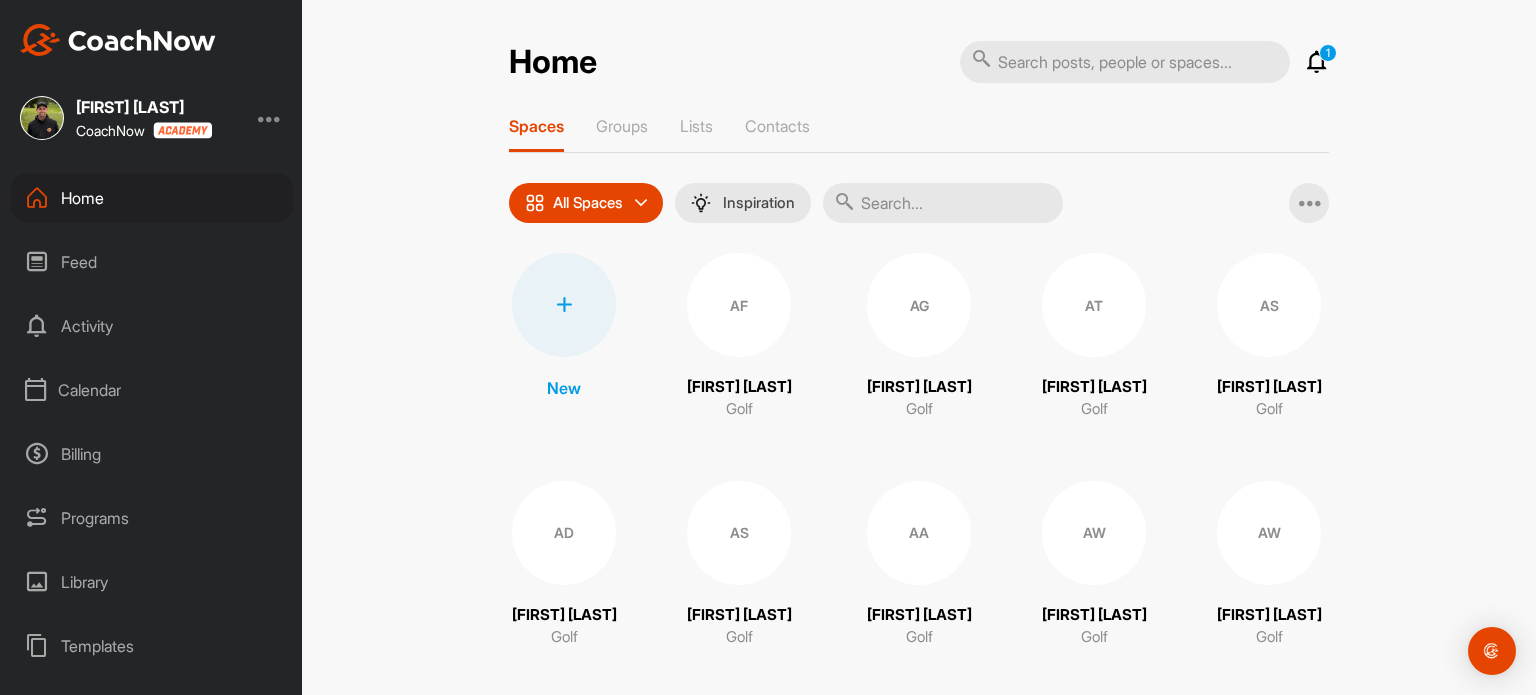 click at bounding box center [1317, 62] 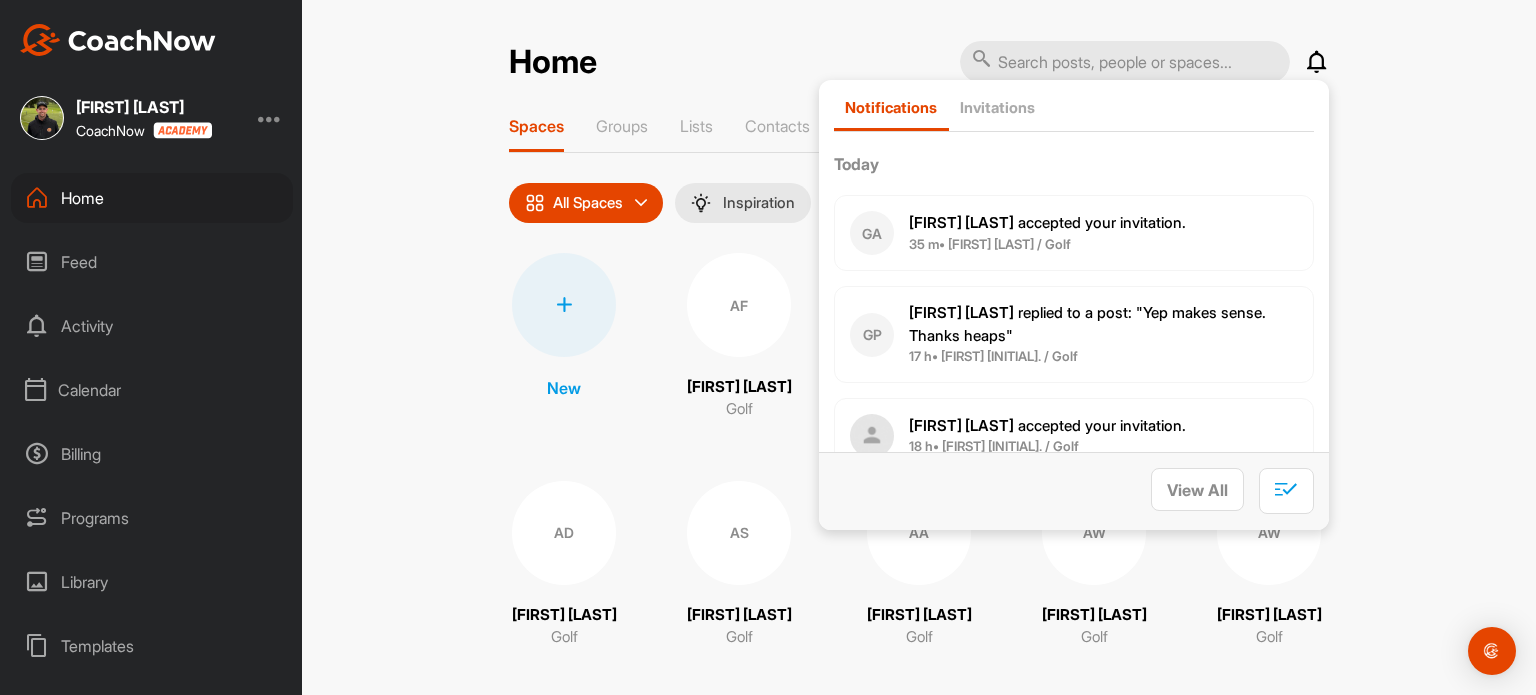 click at bounding box center [1317, 62] 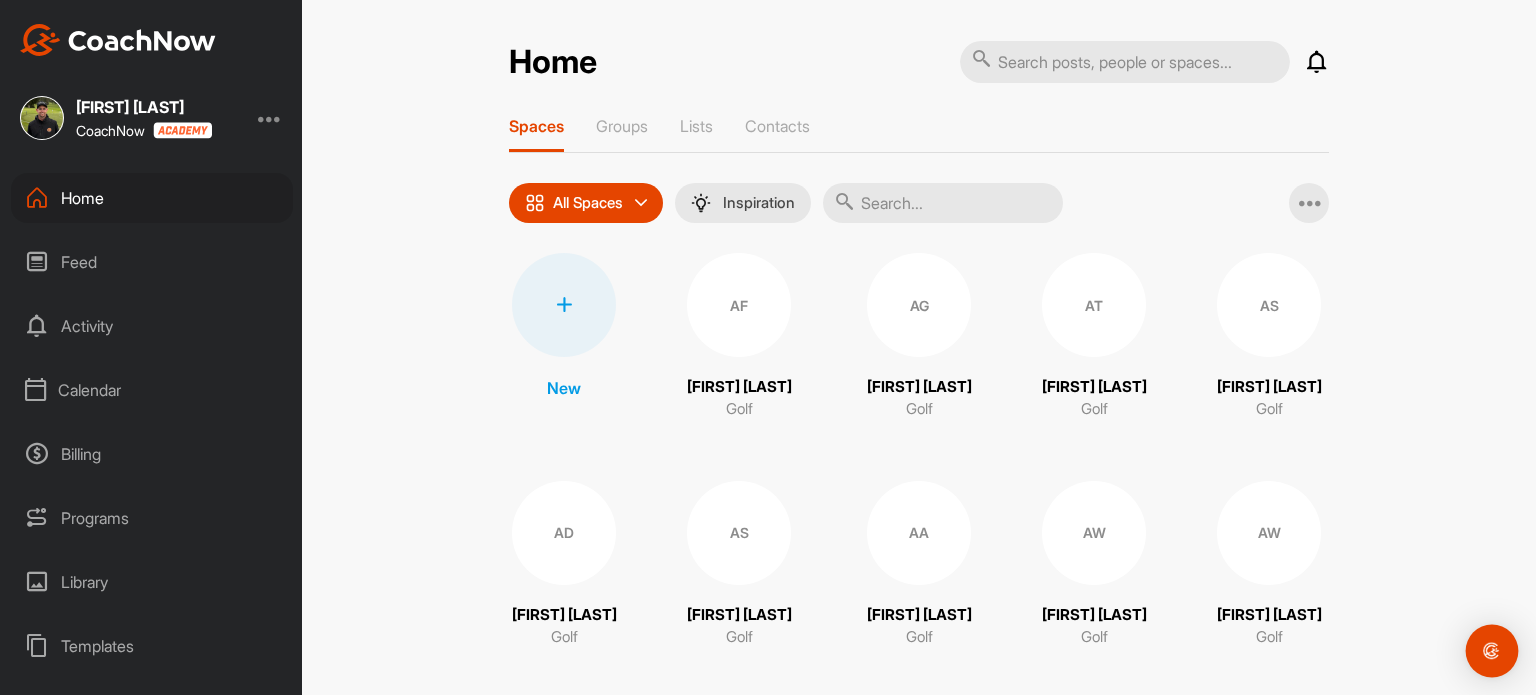 click at bounding box center (1492, 651) 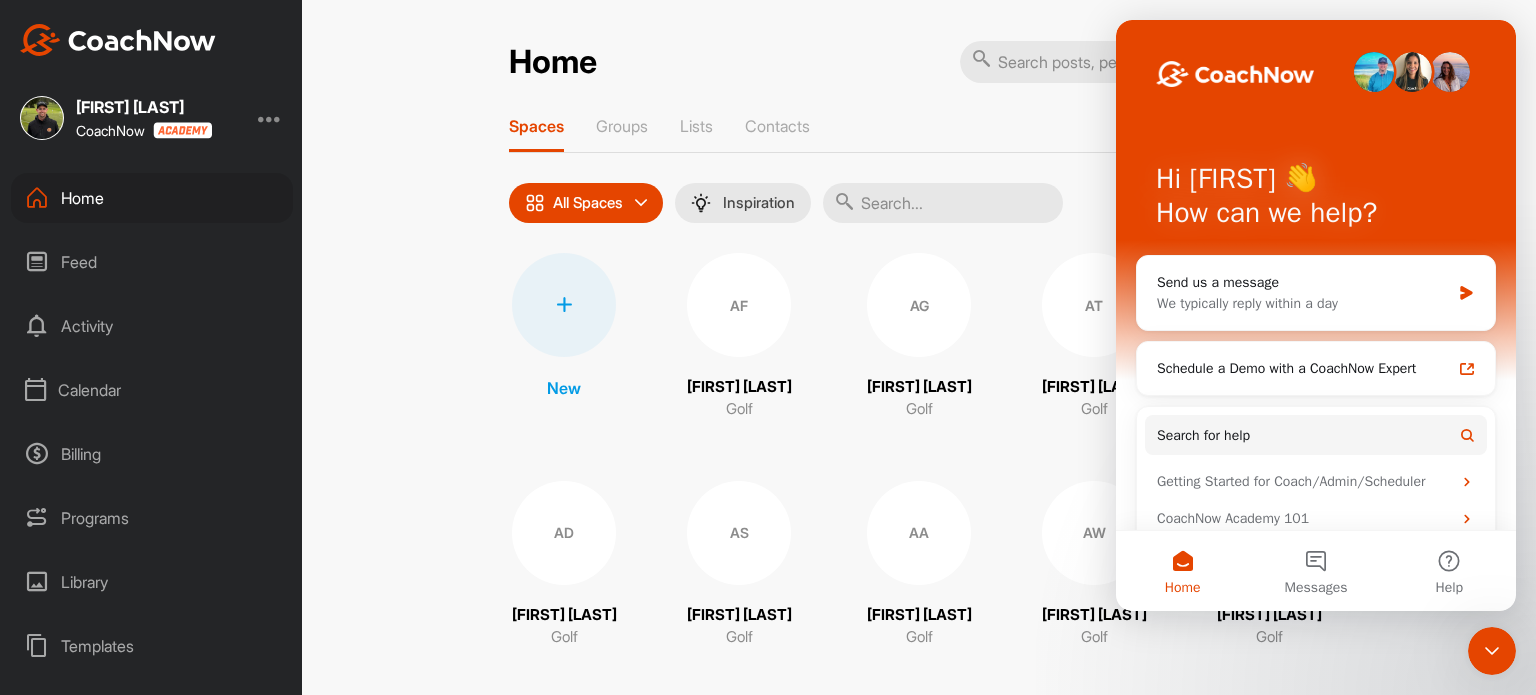 scroll, scrollTop: 0, scrollLeft: 0, axis: both 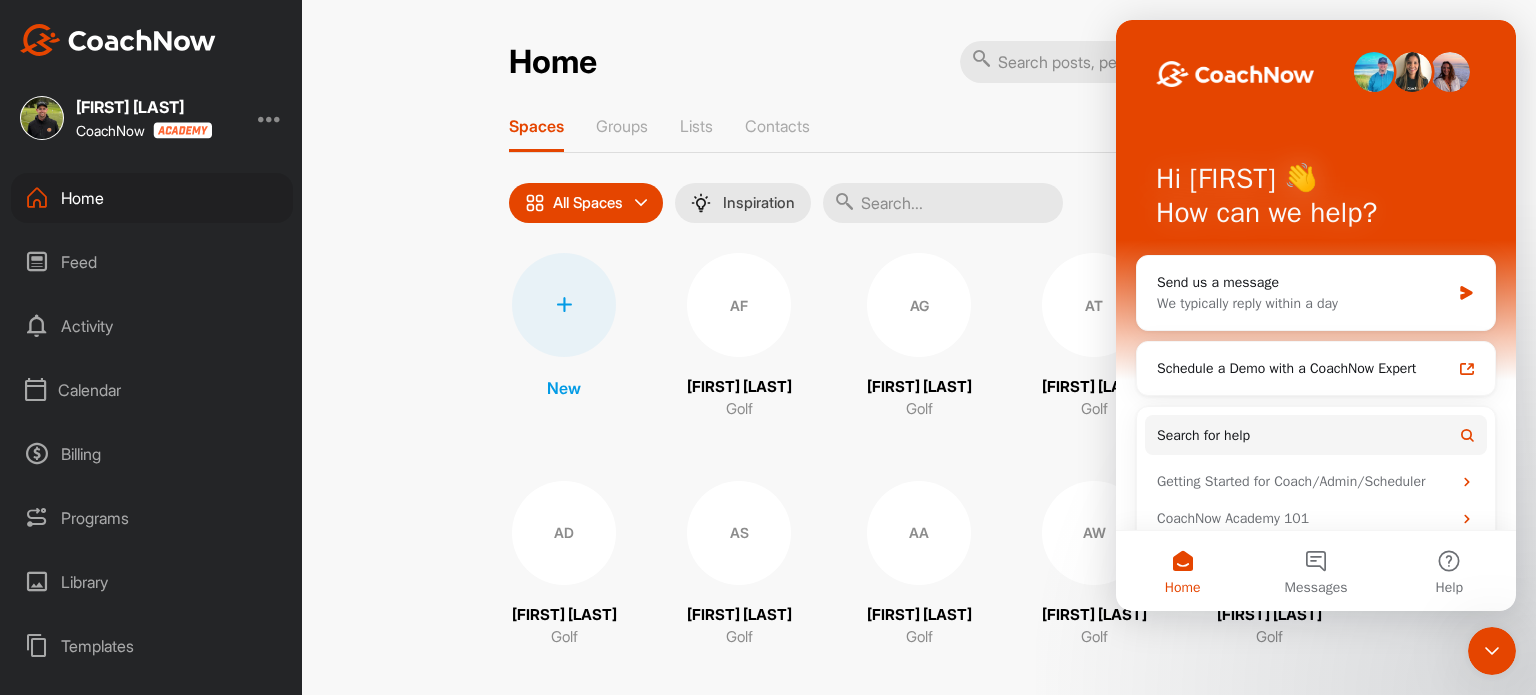 click 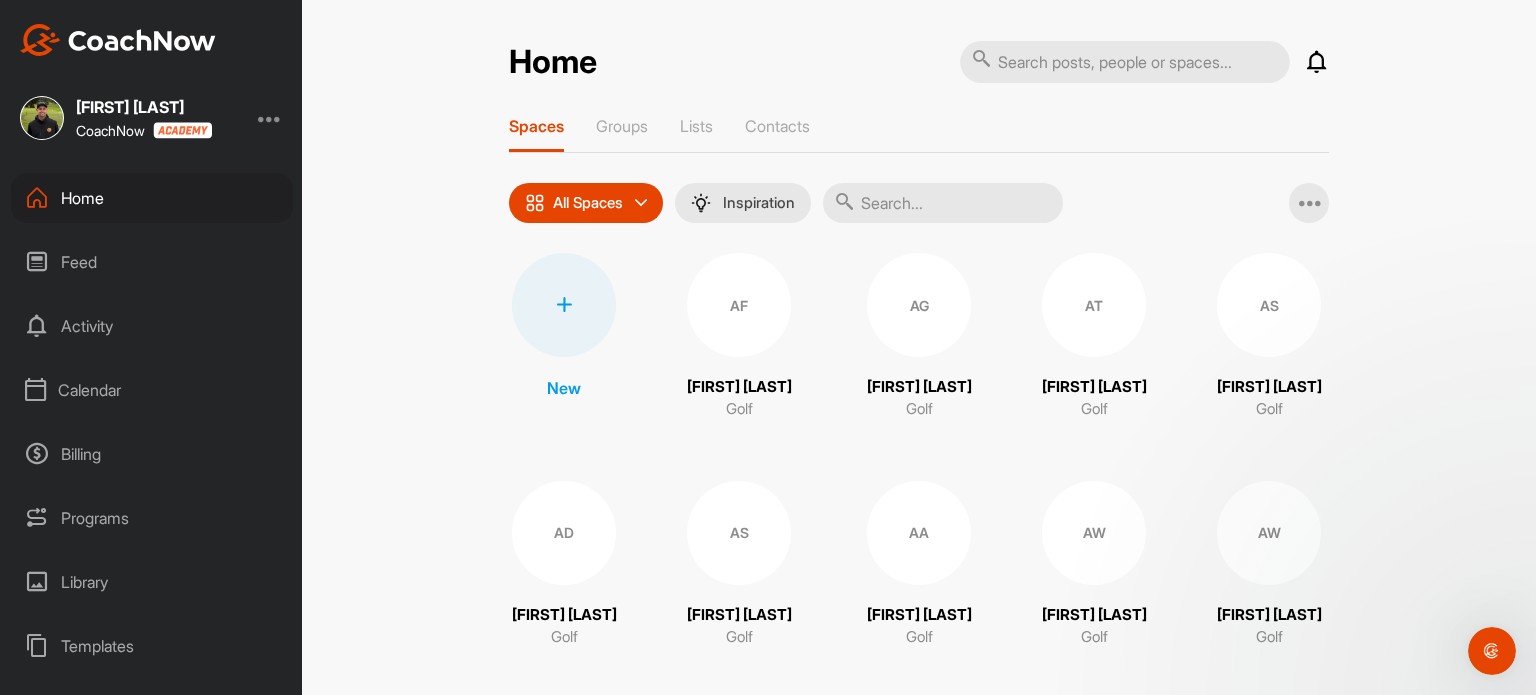 scroll, scrollTop: 0, scrollLeft: 0, axis: both 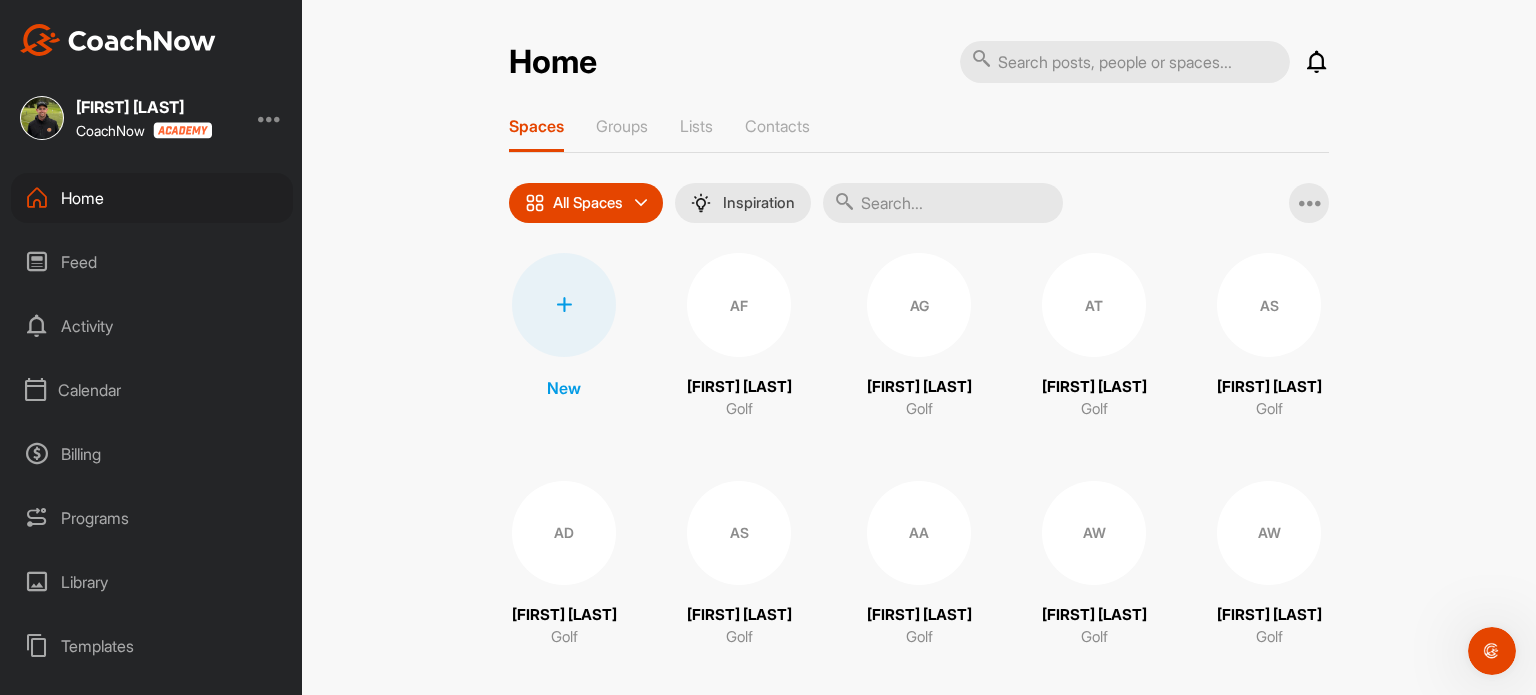click 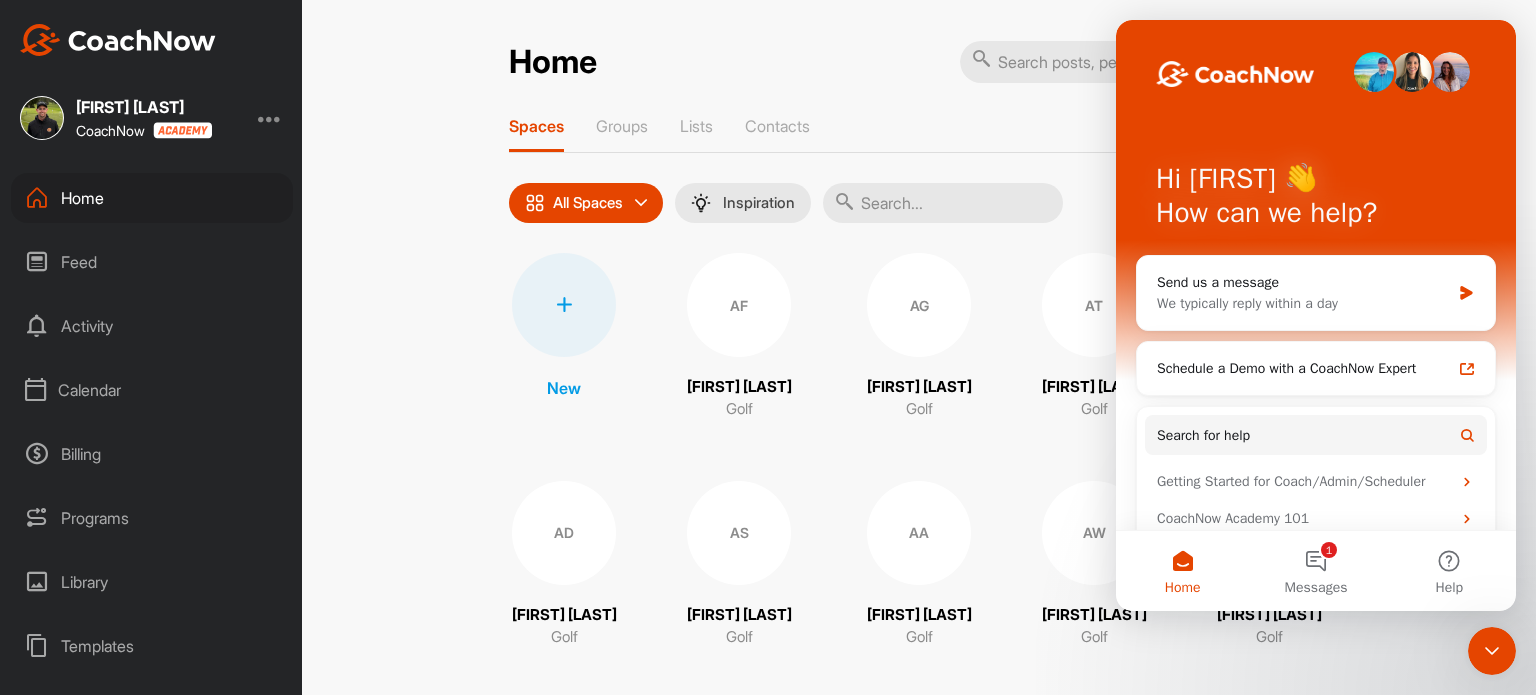 click 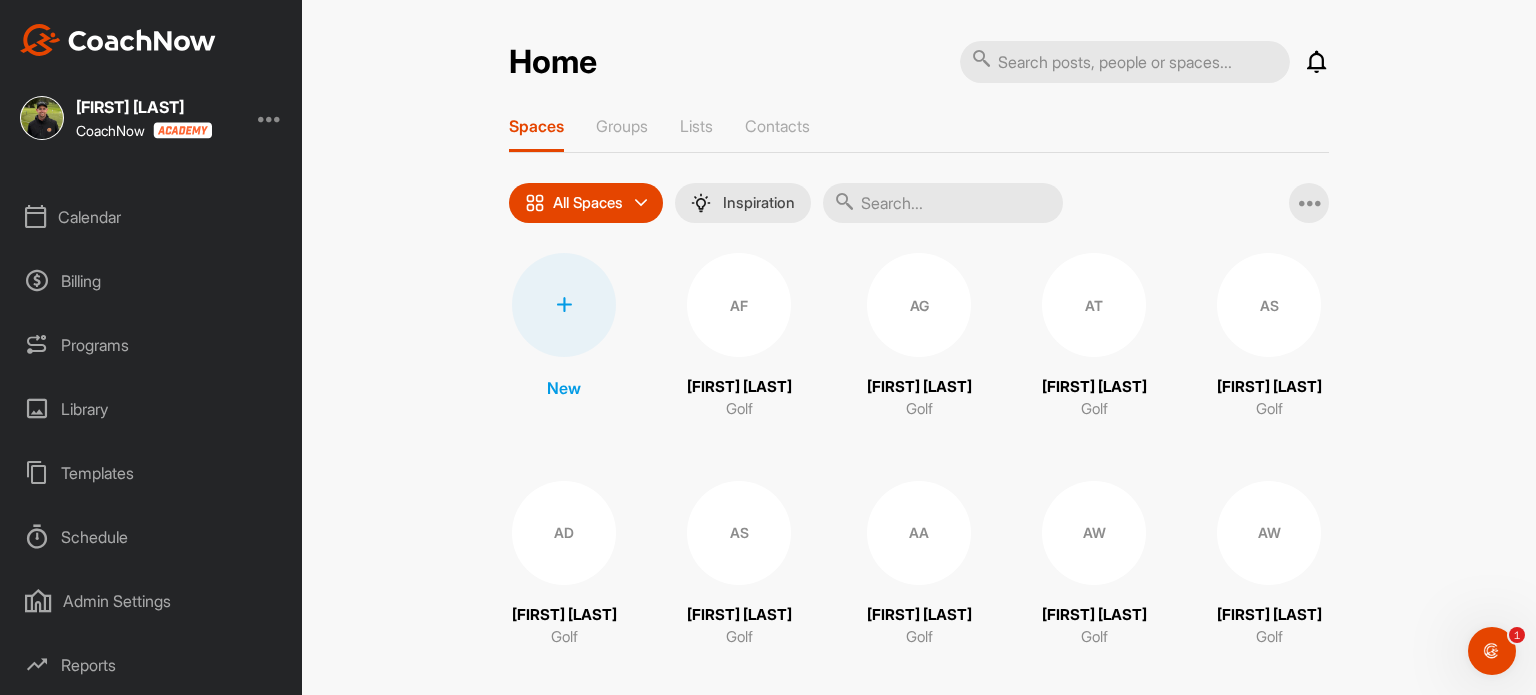 scroll, scrollTop: 175, scrollLeft: 0, axis: vertical 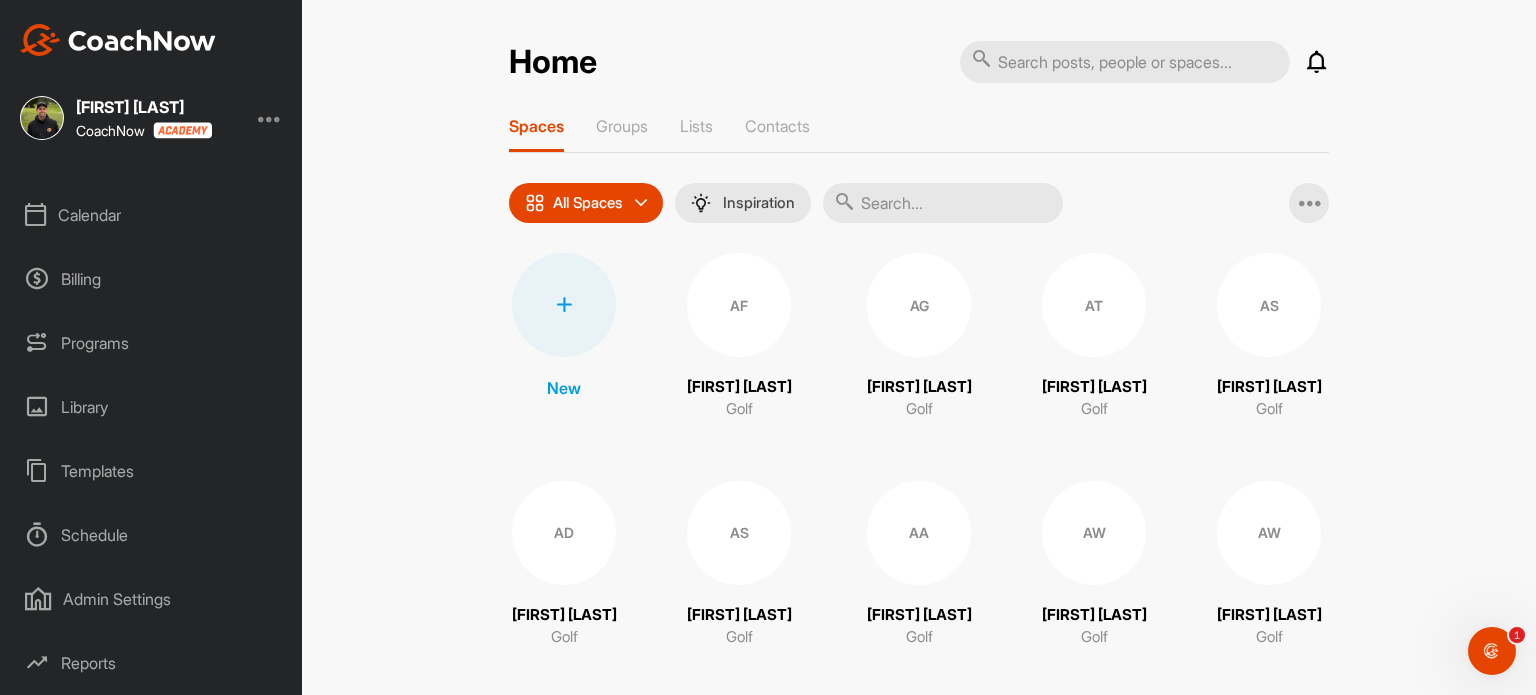 click on "AF" at bounding box center [739, 305] 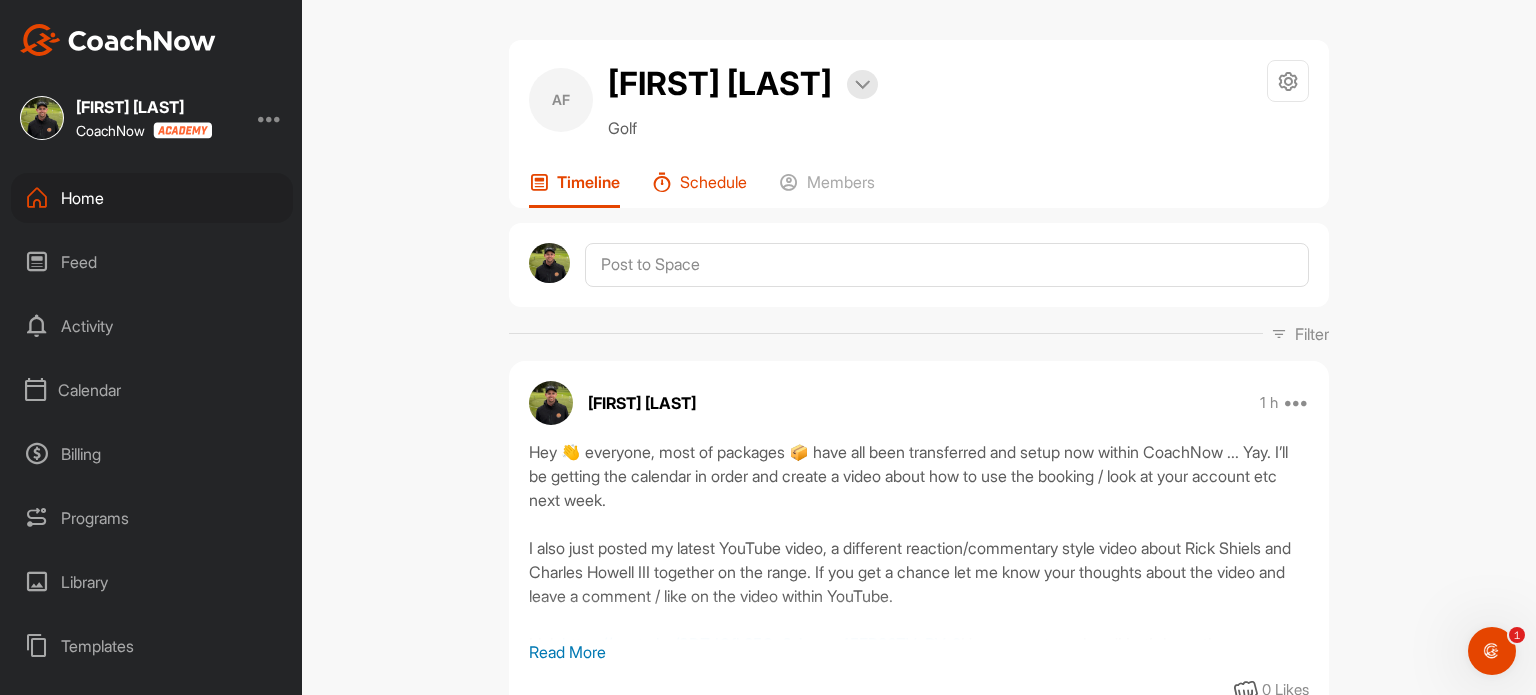 click on "Schedule" at bounding box center (713, 182) 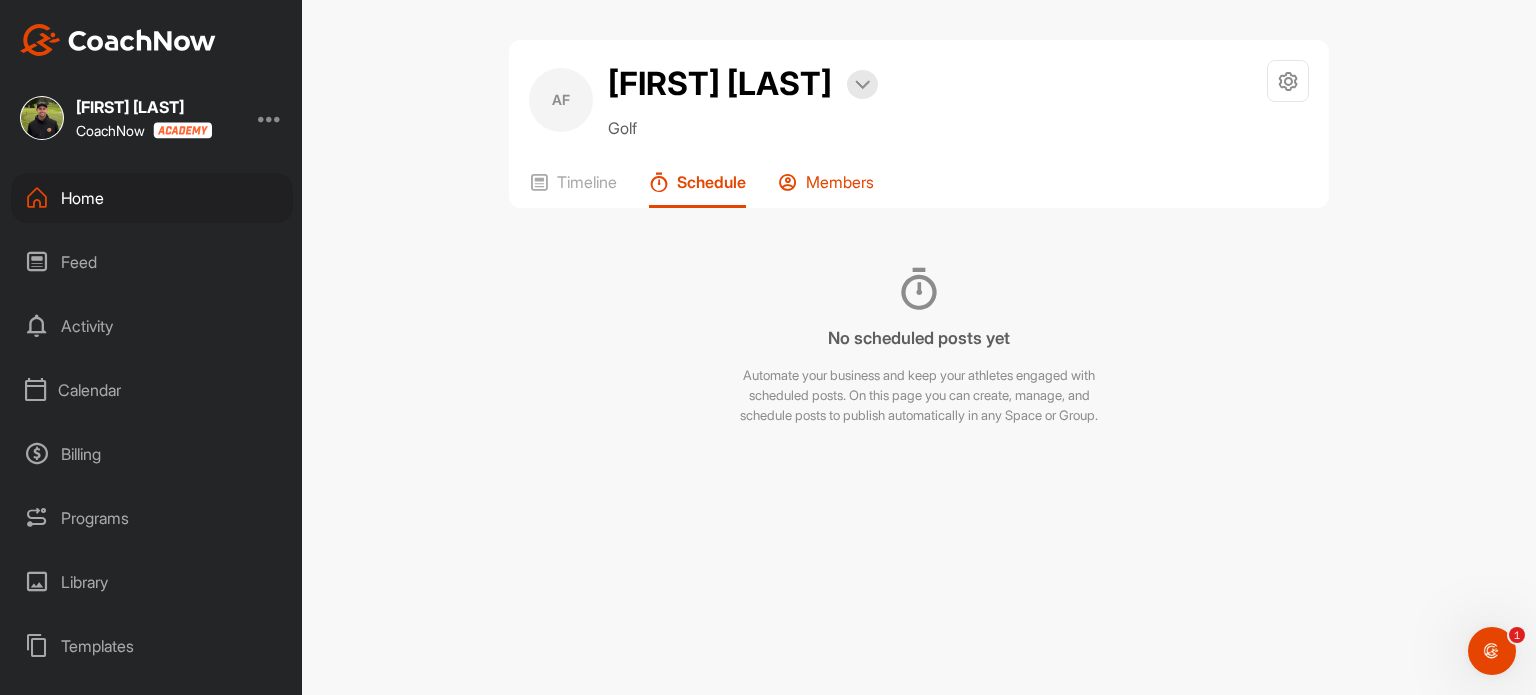 click on "Members" at bounding box center [840, 182] 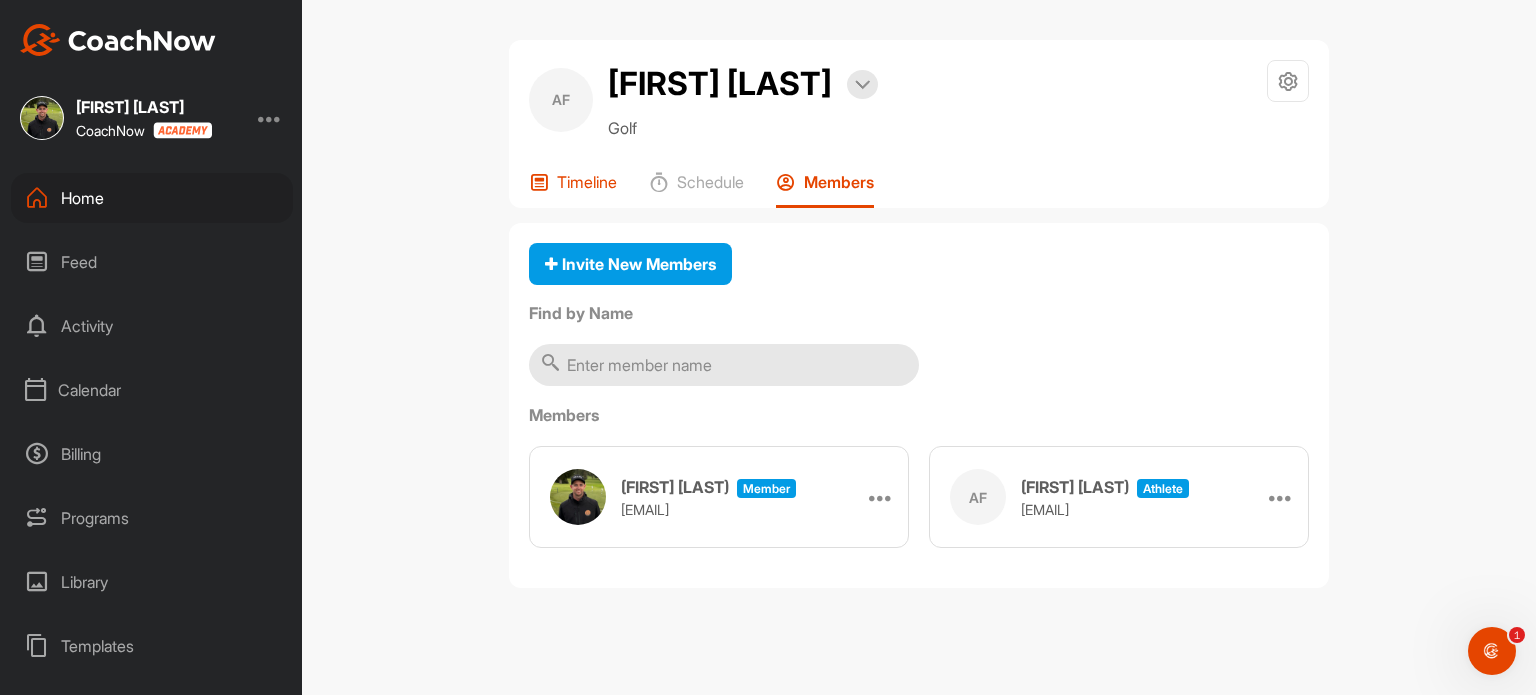 click on "Timeline" at bounding box center [587, 182] 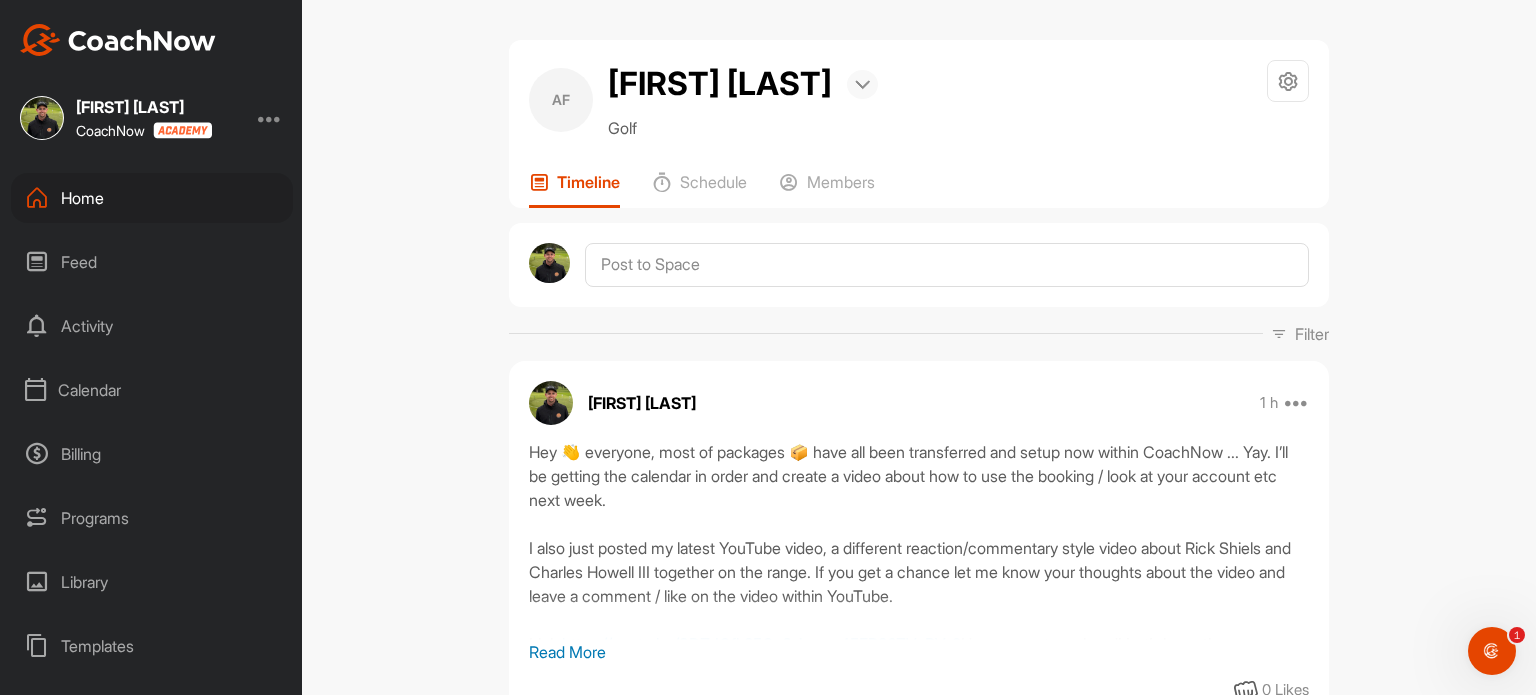 click at bounding box center (862, 84) 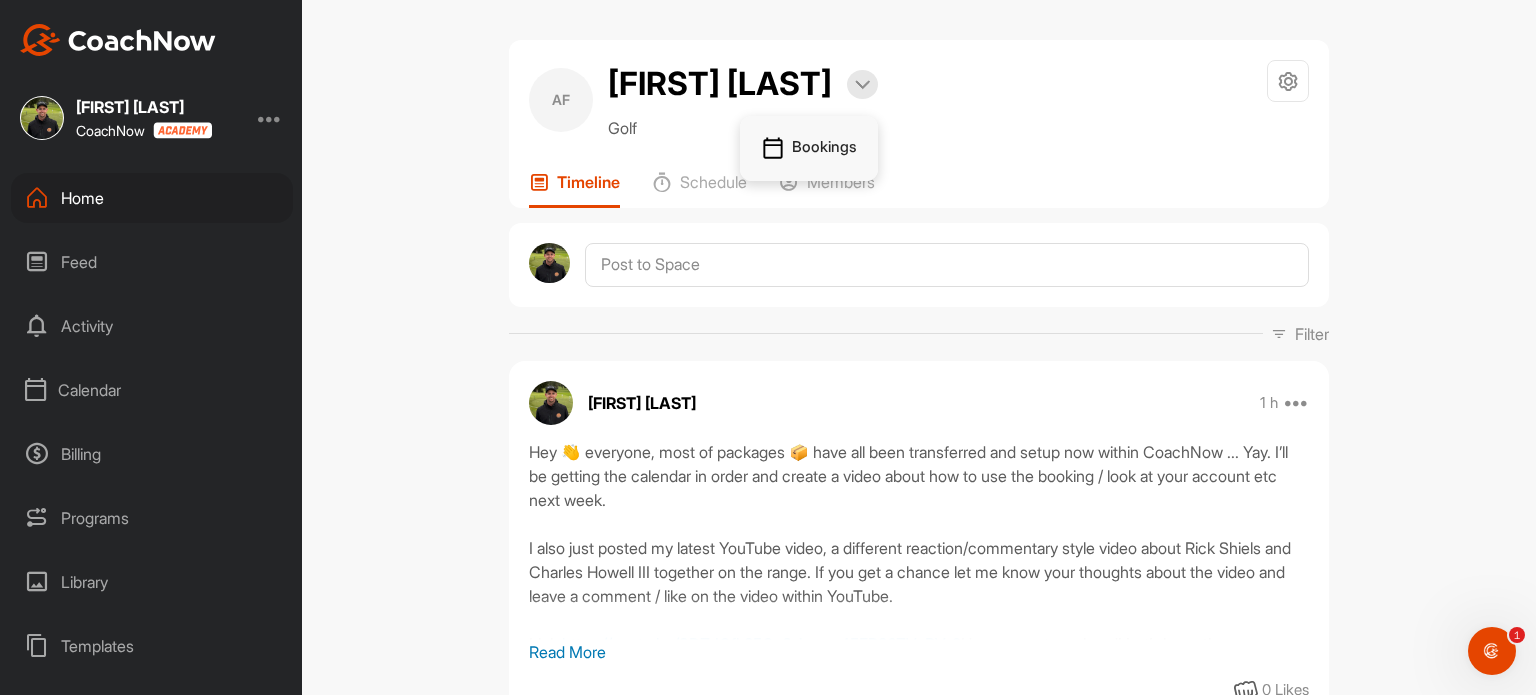 click on "Bookings" at bounding box center [809, 149] 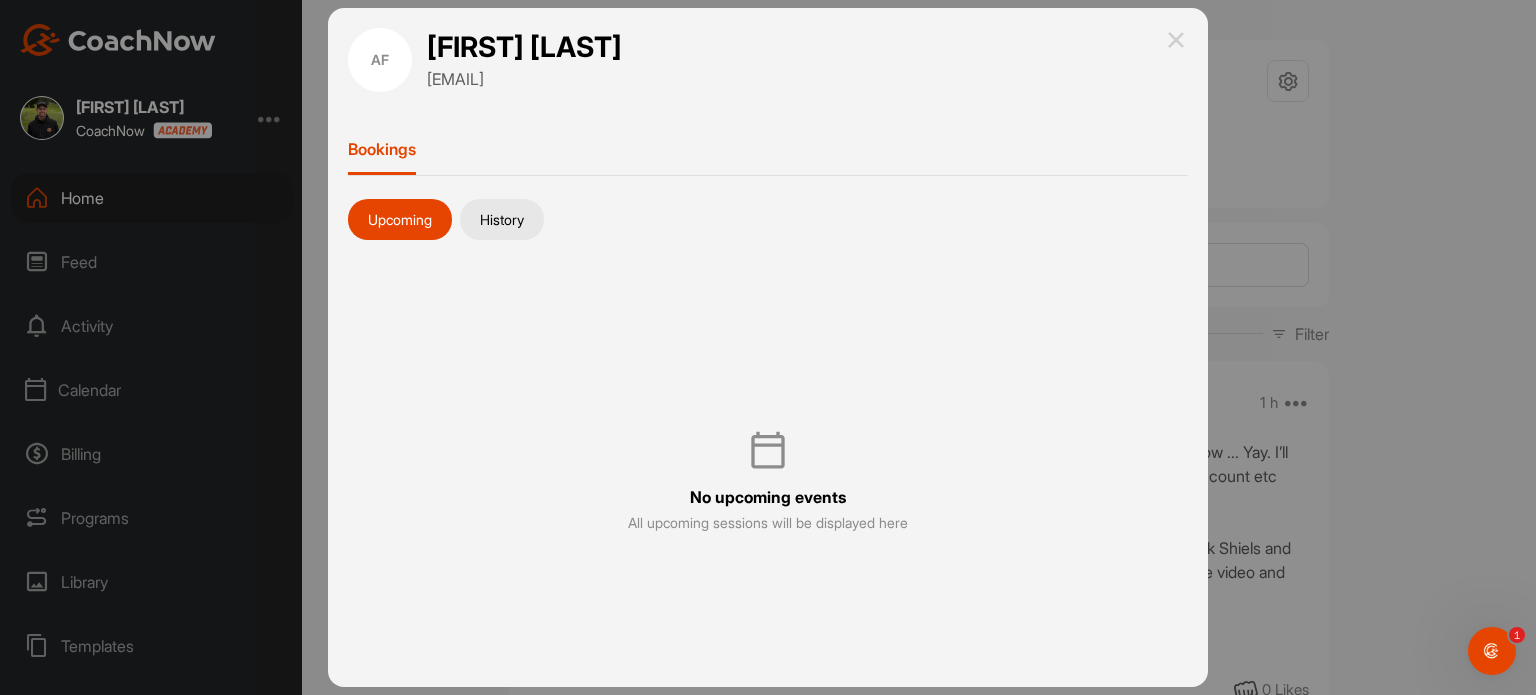 click on "History" at bounding box center (502, 220) 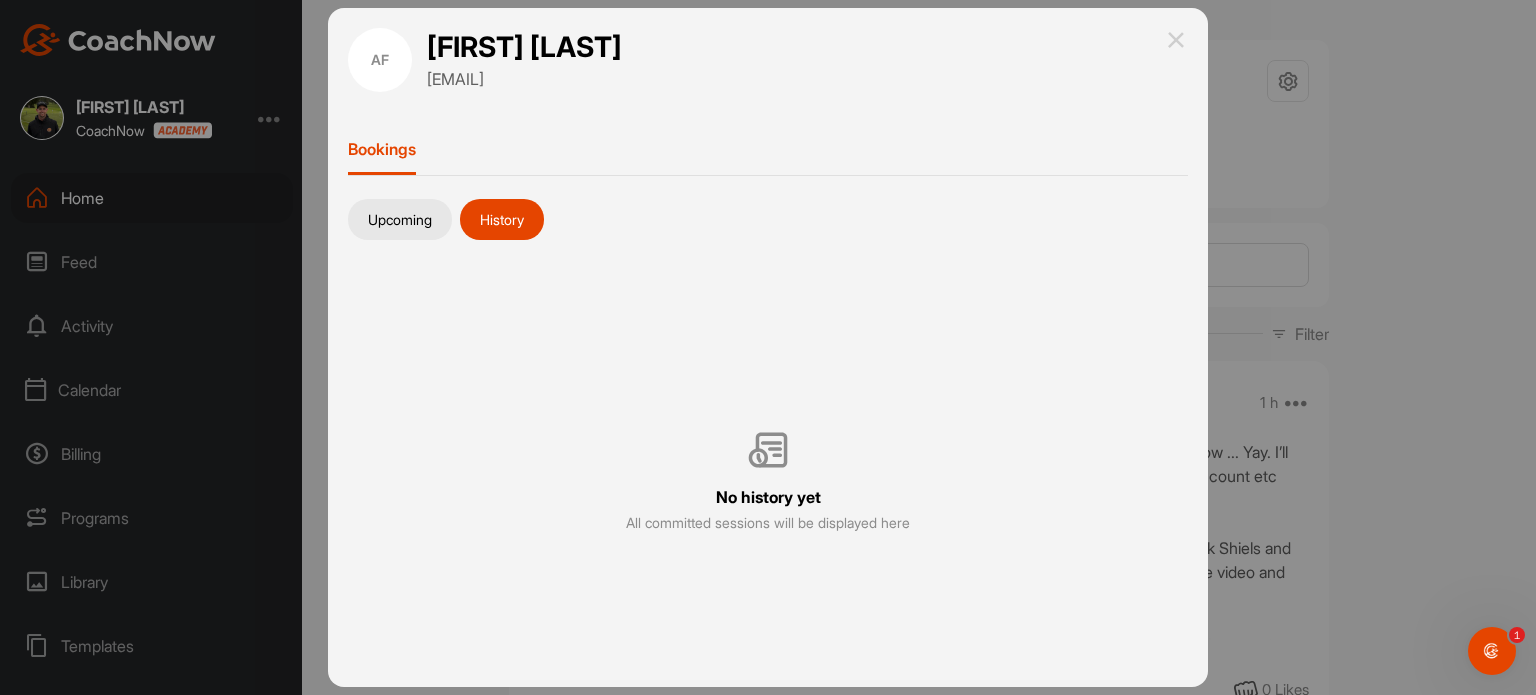 click on "Upcoming" at bounding box center [400, 220] 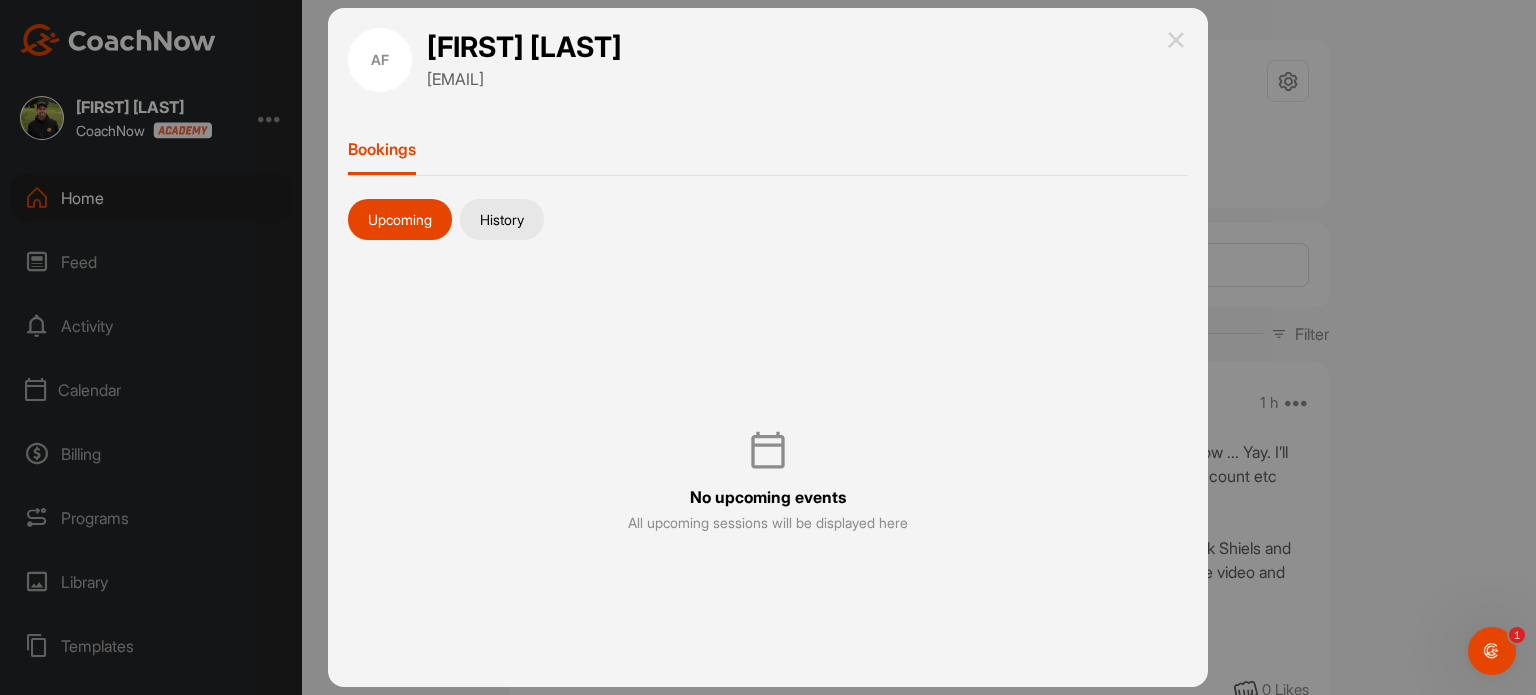 click on "[FIRST] [LAST] [FIRST] [EMAIL] Bookings Upcoming History No upcoming events All upcoming sessions will be displayed here" at bounding box center [768, 347] 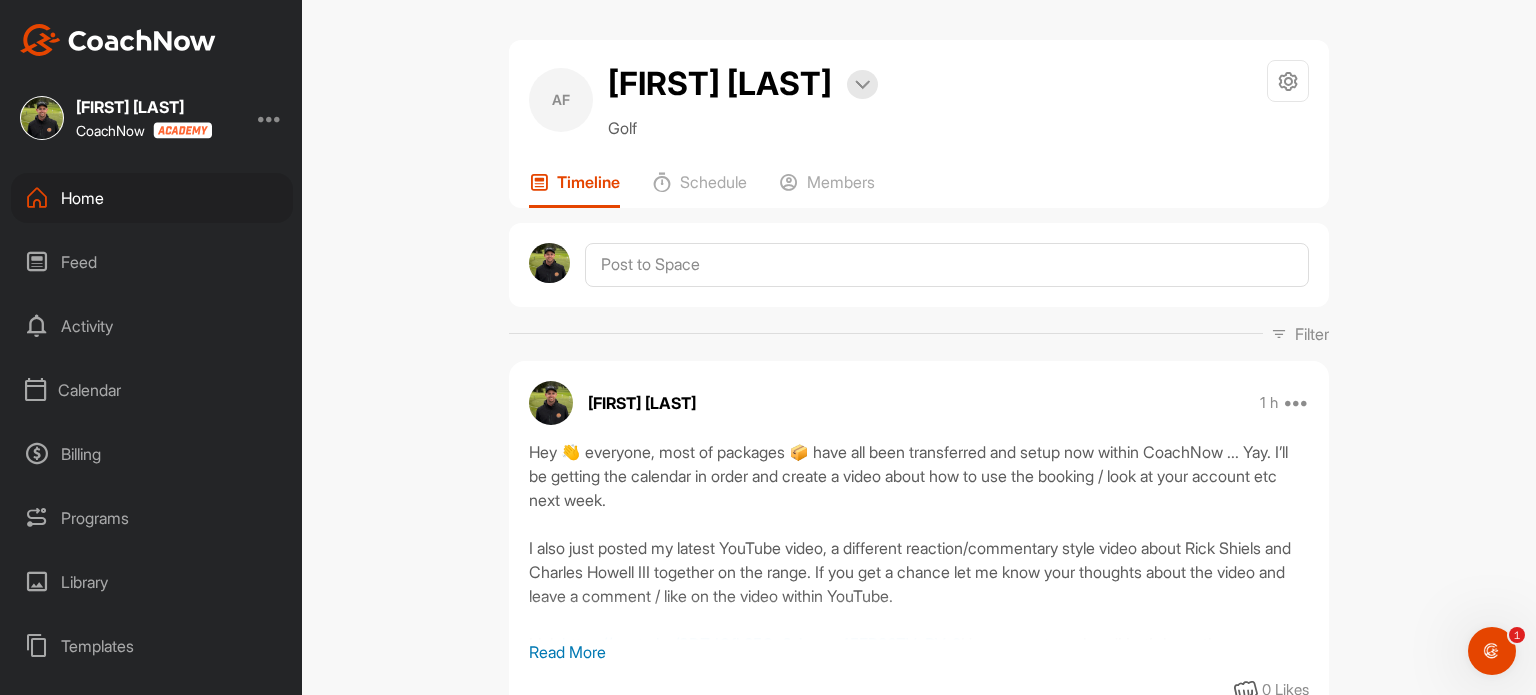 click on "Programs" at bounding box center [152, 518] 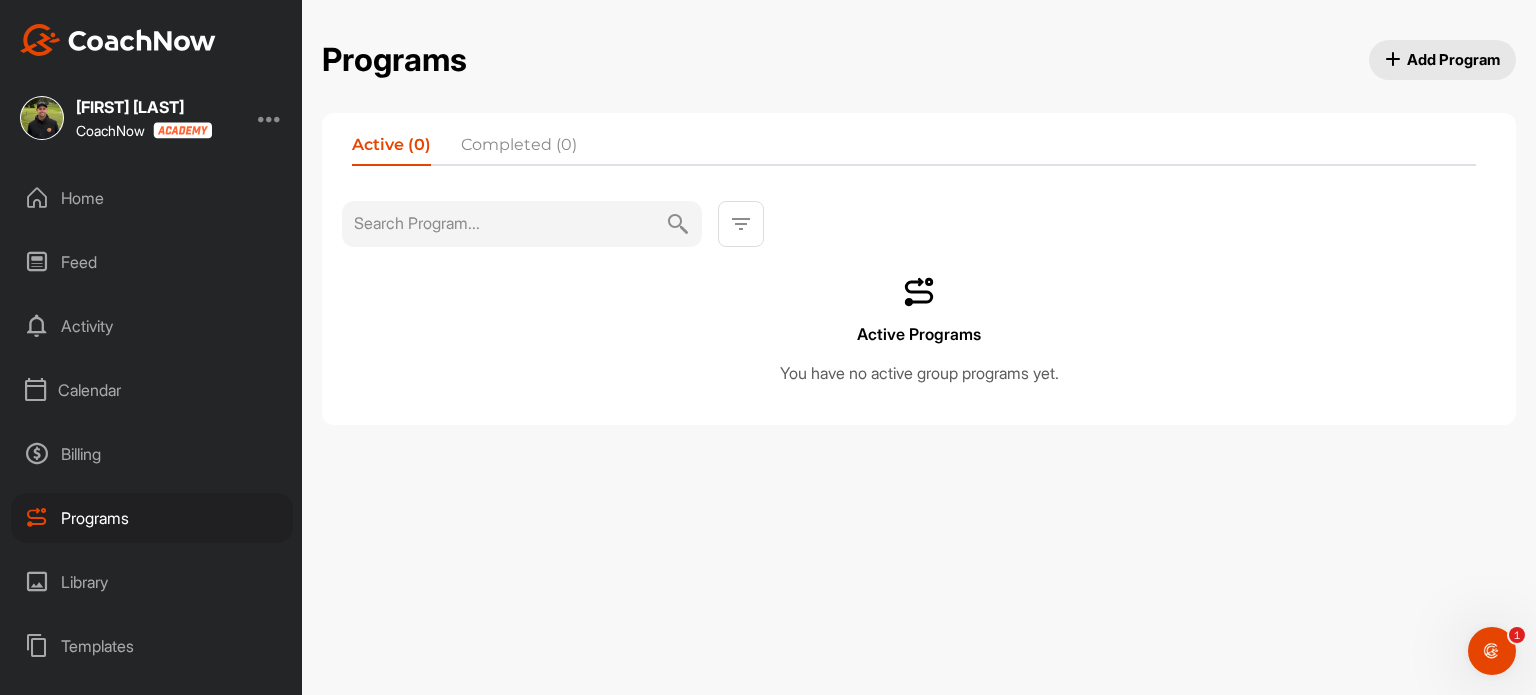 click on "Billing" at bounding box center (152, 454) 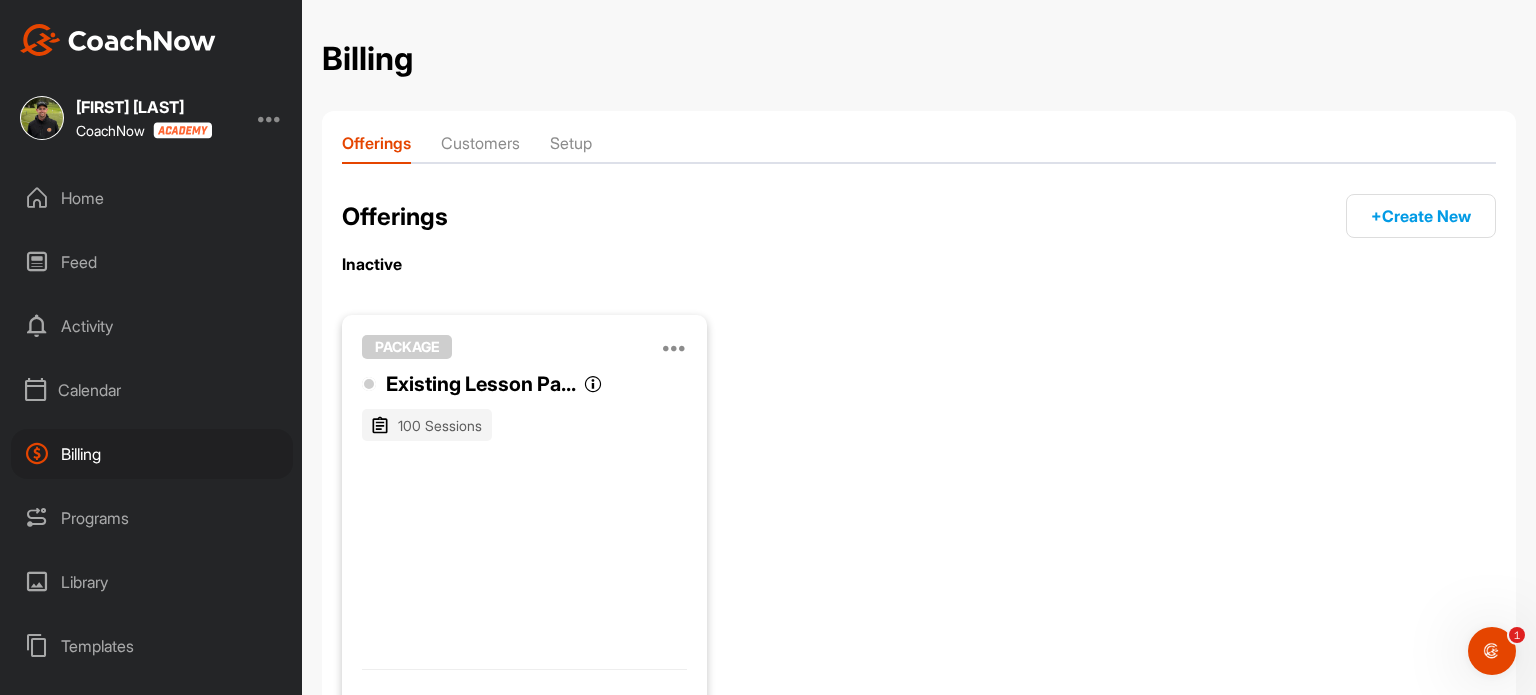 click on "Customers" at bounding box center (480, 147) 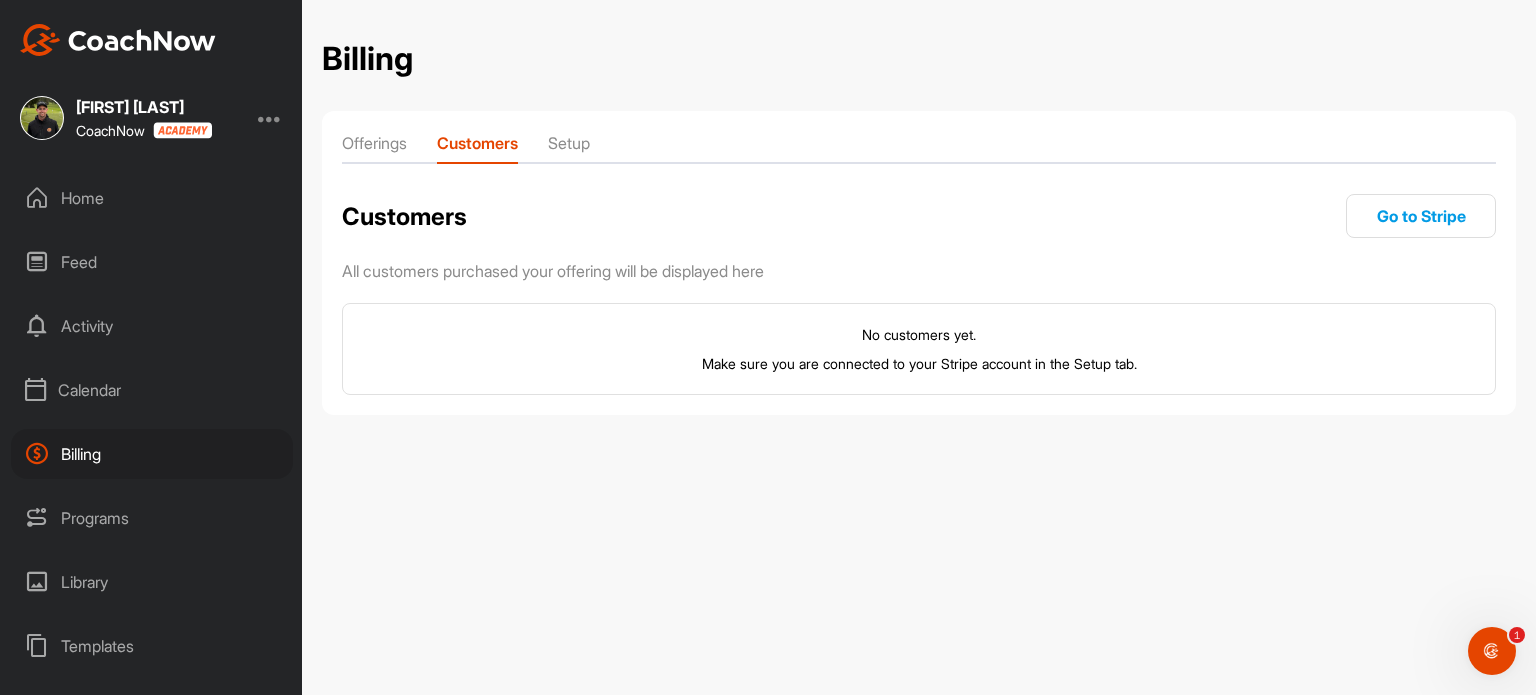 click on "Setup" at bounding box center (569, 147) 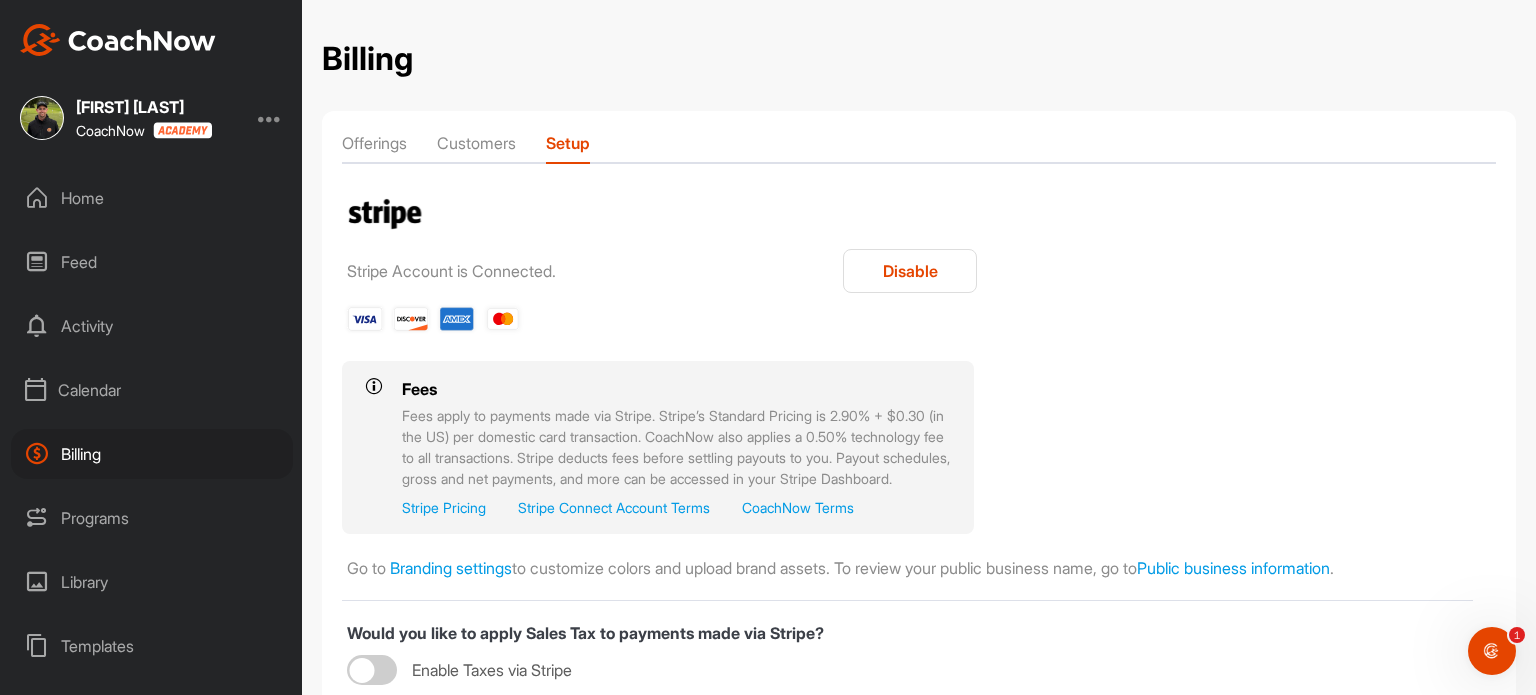 click on "Customers" at bounding box center [476, 147] 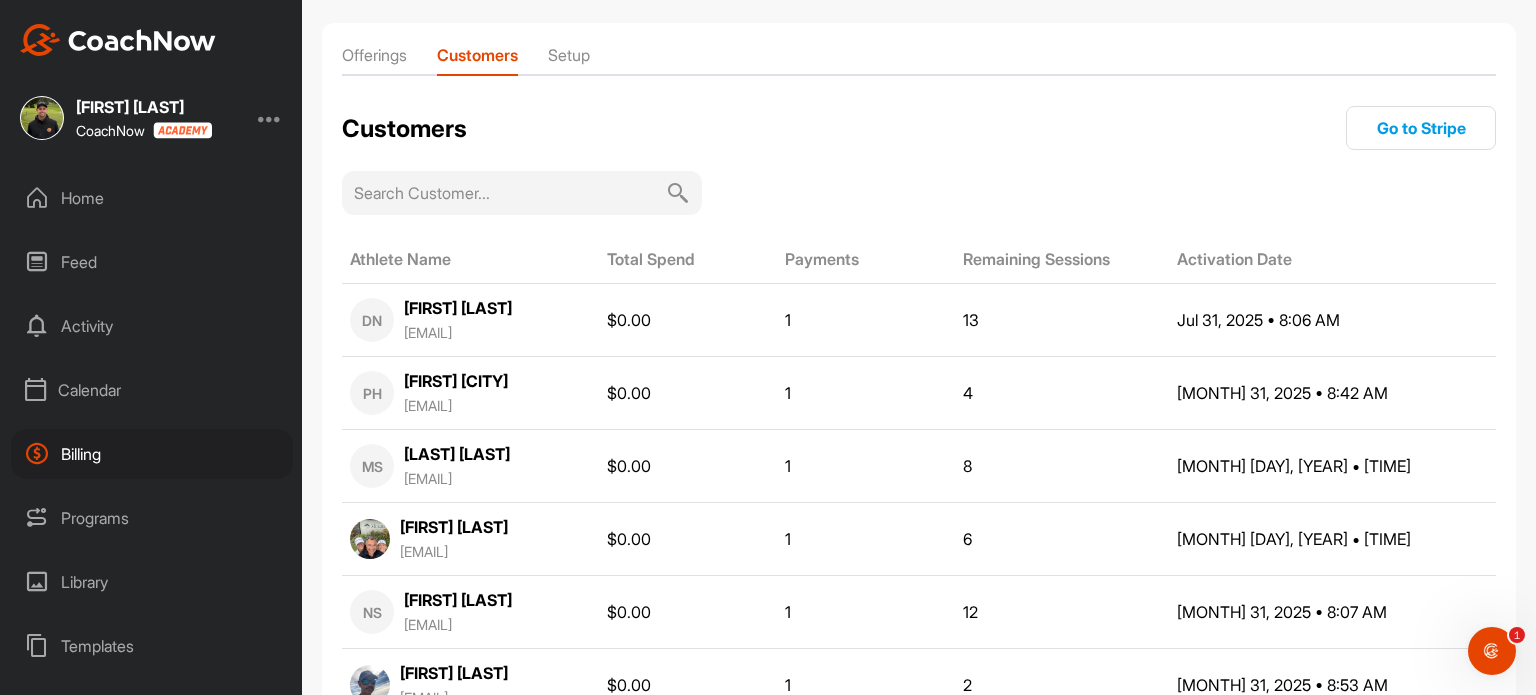 scroll, scrollTop: 106, scrollLeft: 0, axis: vertical 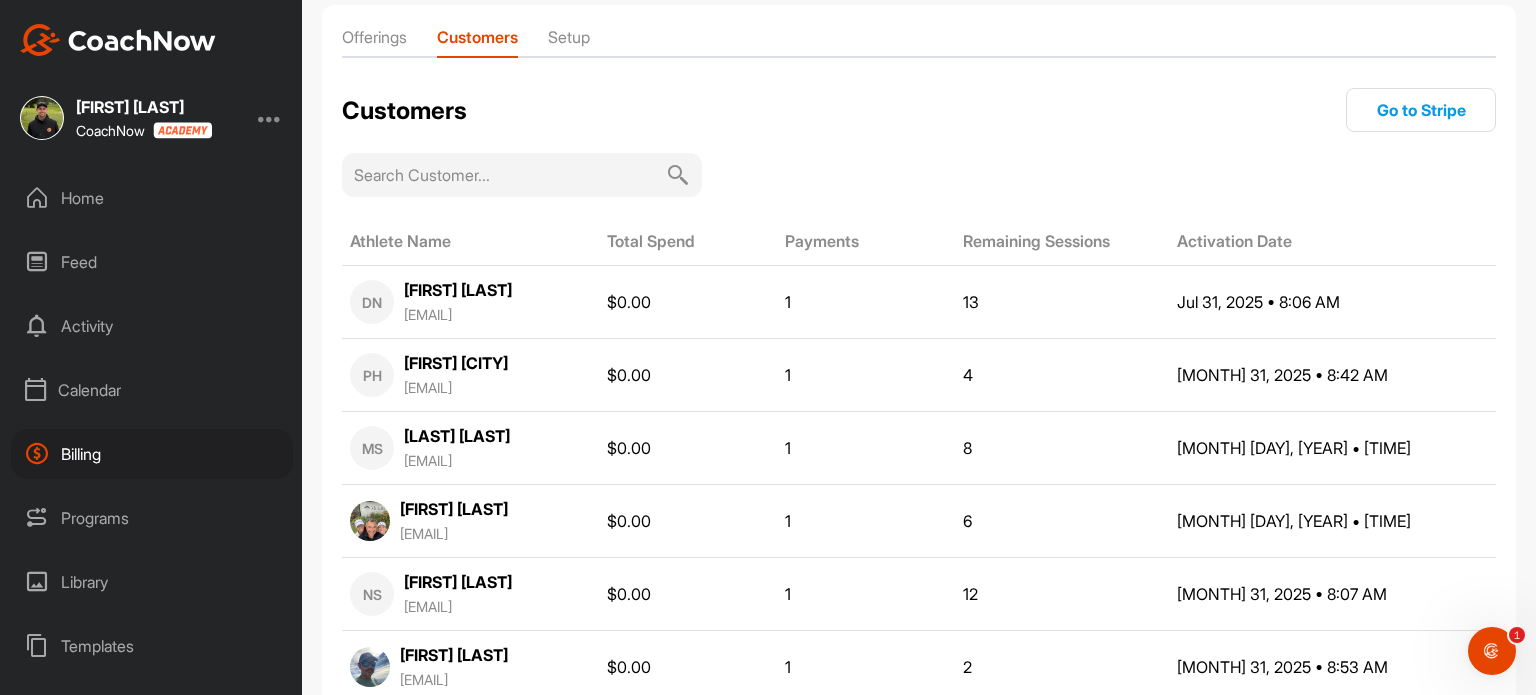 click at bounding box center (510, 175) 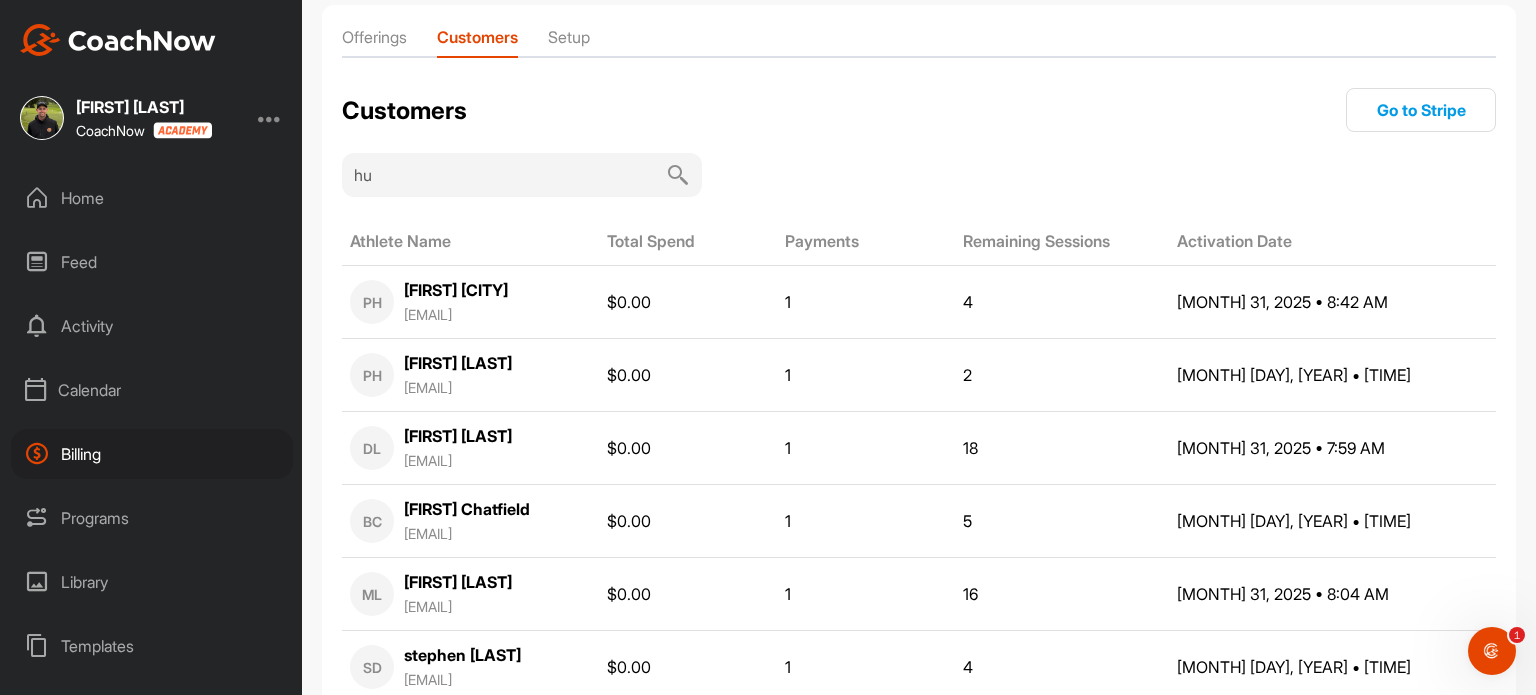 scroll, scrollTop: 0, scrollLeft: 0, axis: both 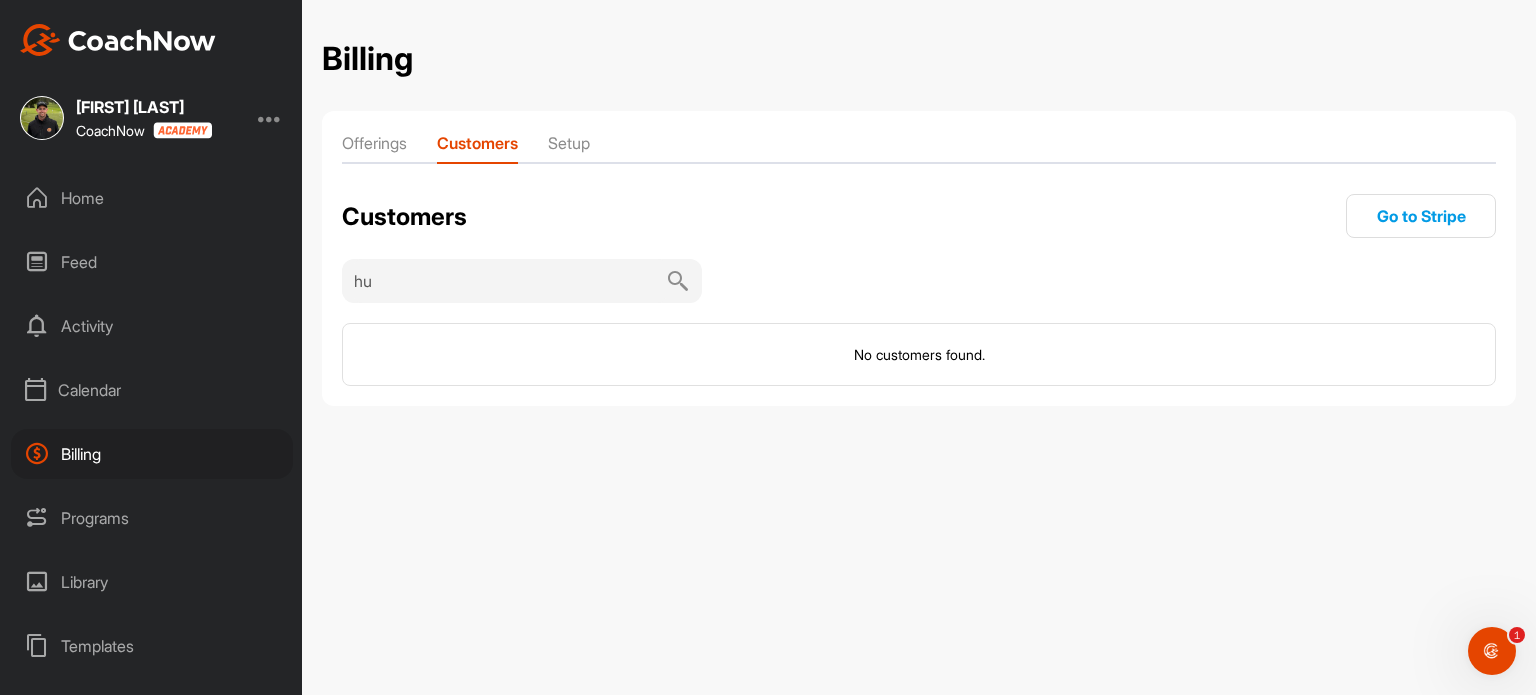 type on "h" 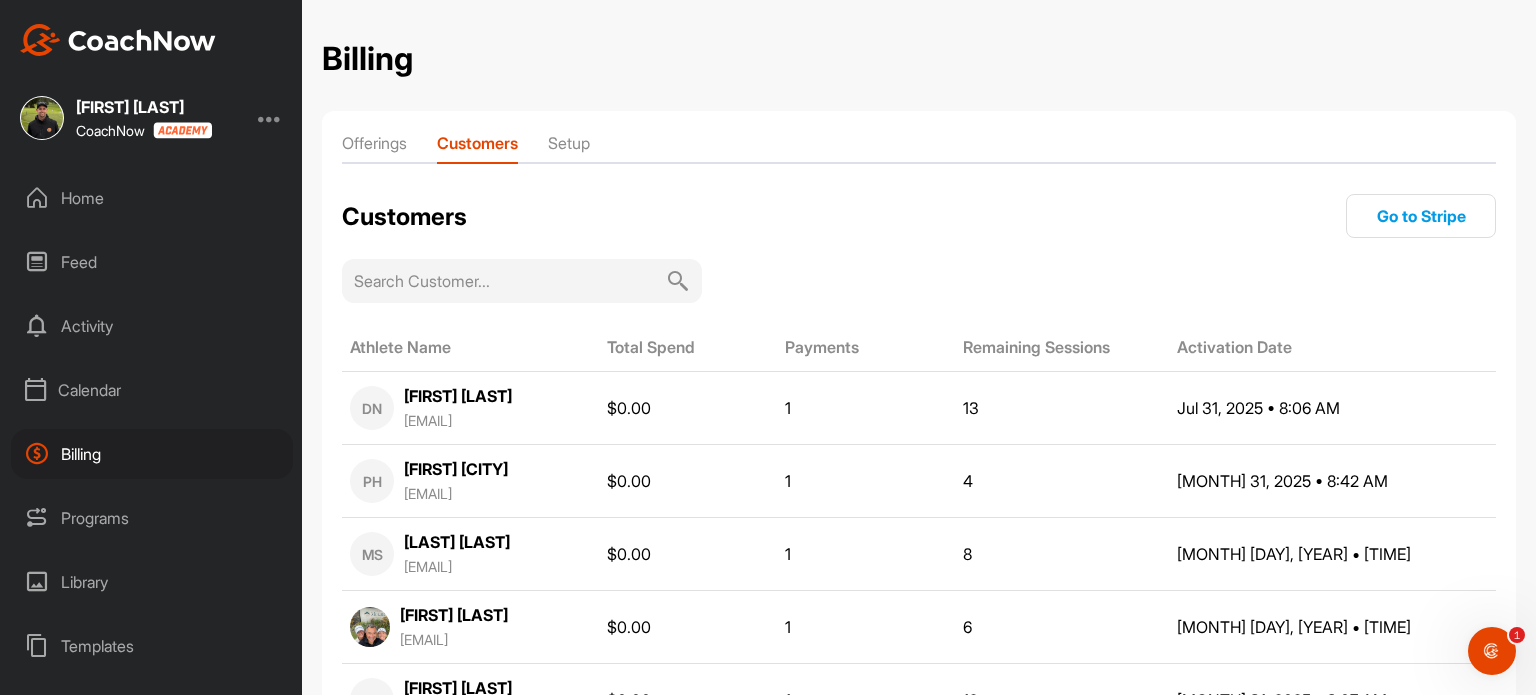 click on "Offerings Customers Setup Customers Go to Stripe Athlete Name Total Spend Payments Remaining Sessions Activation Date DN [FIRST] [LAST] [EMAIL] $ 0.00 1 13 [MONTH] 31, 2025 • 8:06 AM PH [FIRST] [LAST] [EMAIL] $ 0.00 1 4 [MONTH] 31, 2025 • 8:42 AM MS [FIRST] [LAST] [EMAIL] $ 0.00 1 8 [MONTH] 31, 2025 • 8:16 AM [FIRST] [LAST] [EMAIL] $ 0.00 1 6 [MONTH] 31, 2025 • 8:33 AM NS [FIRST] [LAST] [EMAIL] $ 0.00 1 12 [MONTH] 31, 2025 • 8:07 AM [FIRST] [LAST] [EMAIL] $ 0.00 1 2 [MONTH] 31, 2025 • 8:53 AM PH [FIRST] [LAST] [EMAIL] $ 0.00 1 2 [MONTH] 31, 2025 • 8:56 AM DL [FIRST] [LAST] [EMAIL] $ 0.00 1 18 [MONTH] 31, 2025 • 7:59 AM DB [FIRST] [LAST] [EMAIL] $ 0.00 1 8 [MONTH] 31, 2025 • 8:12 AM WA [FIRST] [LAST] [EMAIL] $ 0.00 1 5 [MONTH] 31, 2025 • 8:09 AM CT [FIRST] [LAST] [EMAIL] $ 0.00 1 16 [MONTH] 31, 2025 • 8:01 AM JA [FIRST] [LAST] [EMAIL] $ 0.00 1 24 BC [FIRST] $ 0.00 1" at bounding box center [919, 2441] 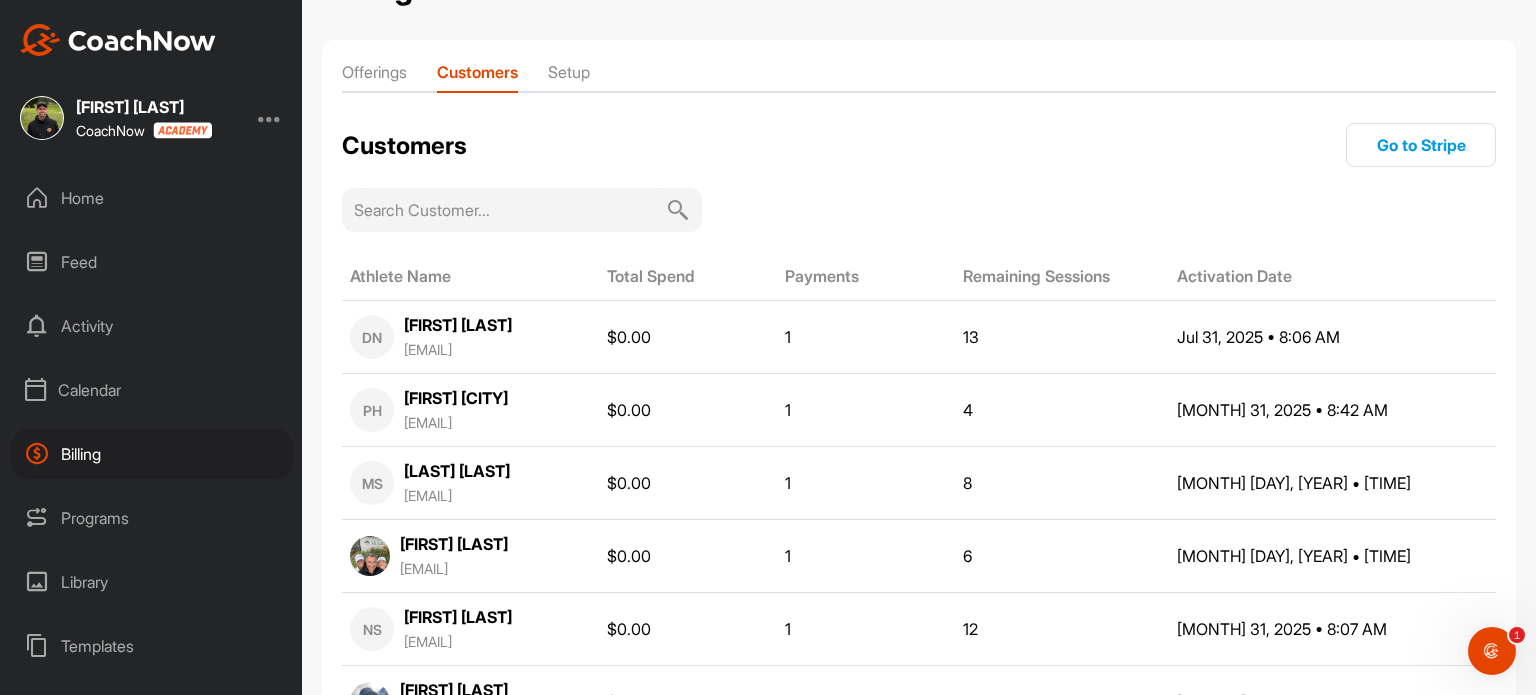 scroll, scrollTop: 60, scrollLeft: 0, axis: vertical 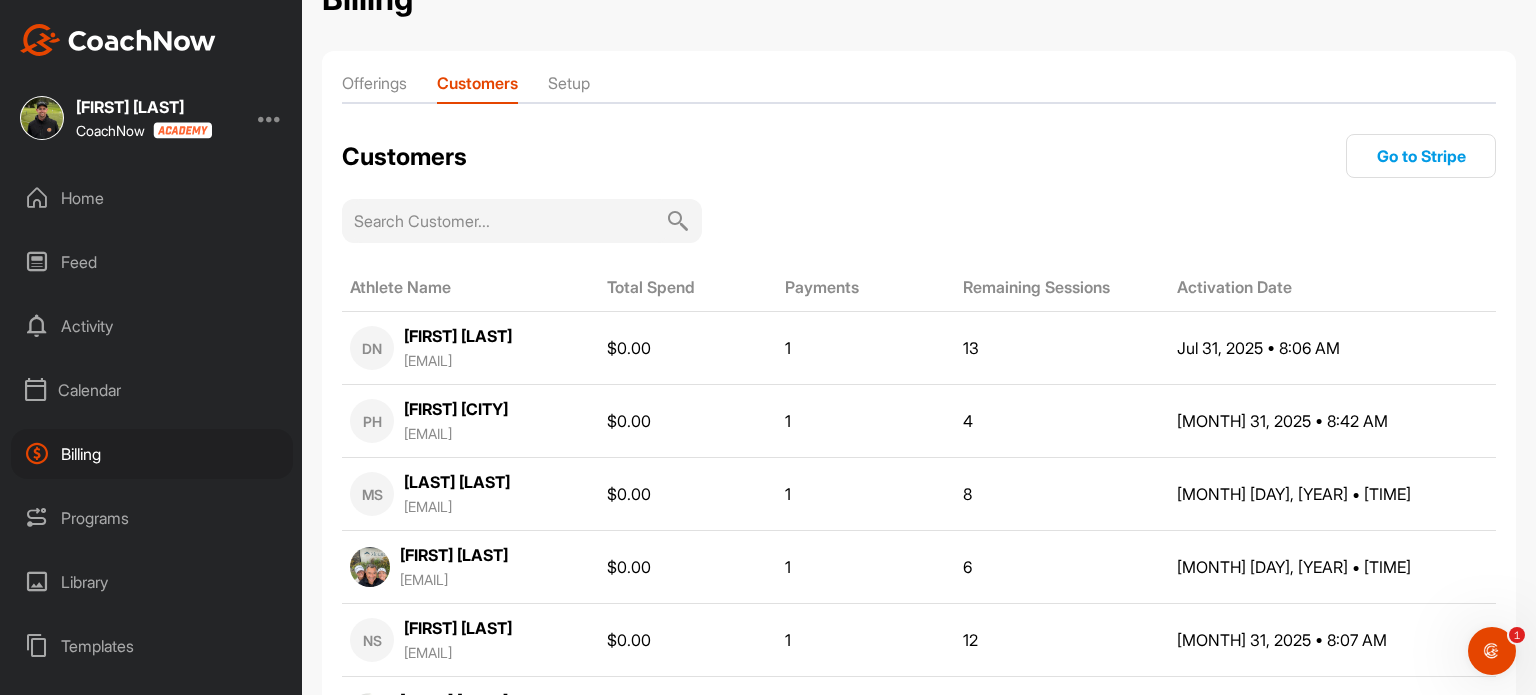 click at bounding box center [510, 221] 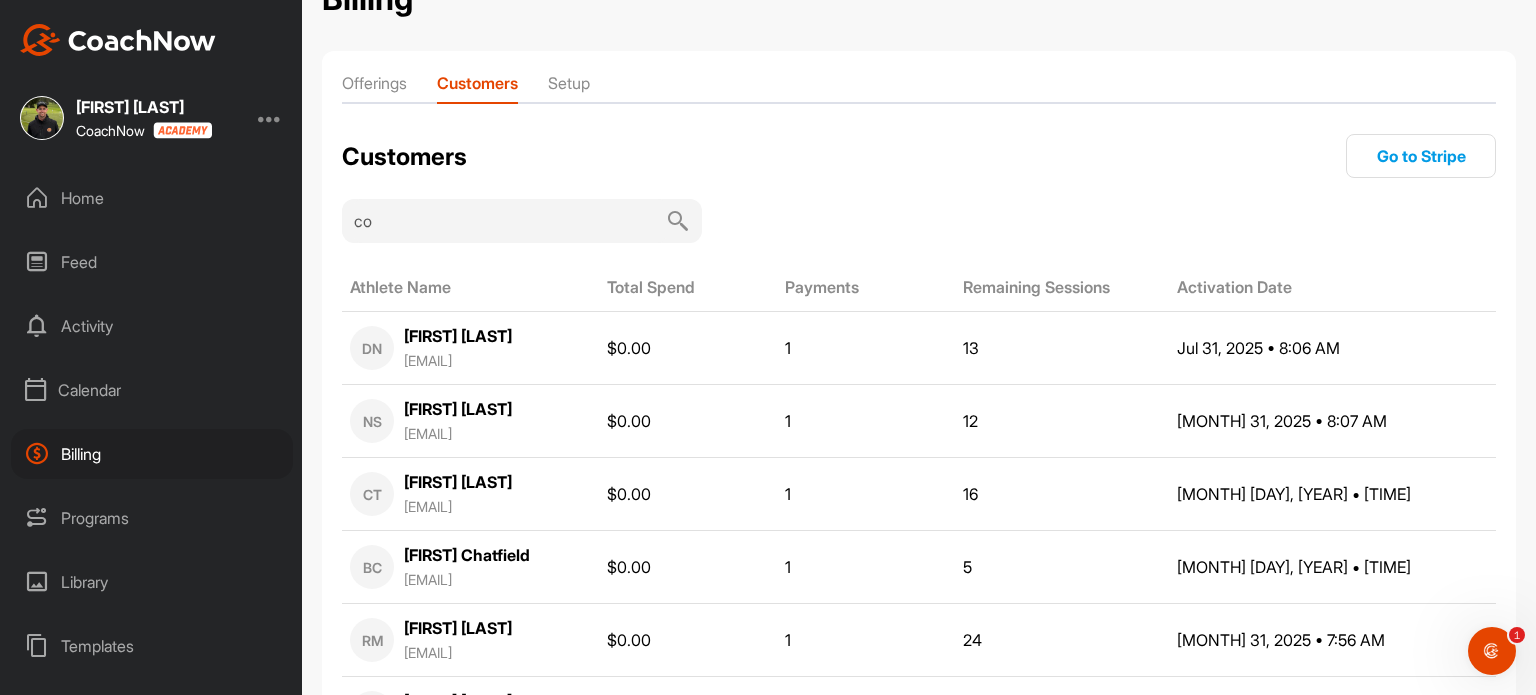 scroll, scrollTop: 32, scrollLeft: 0, axis: vertical 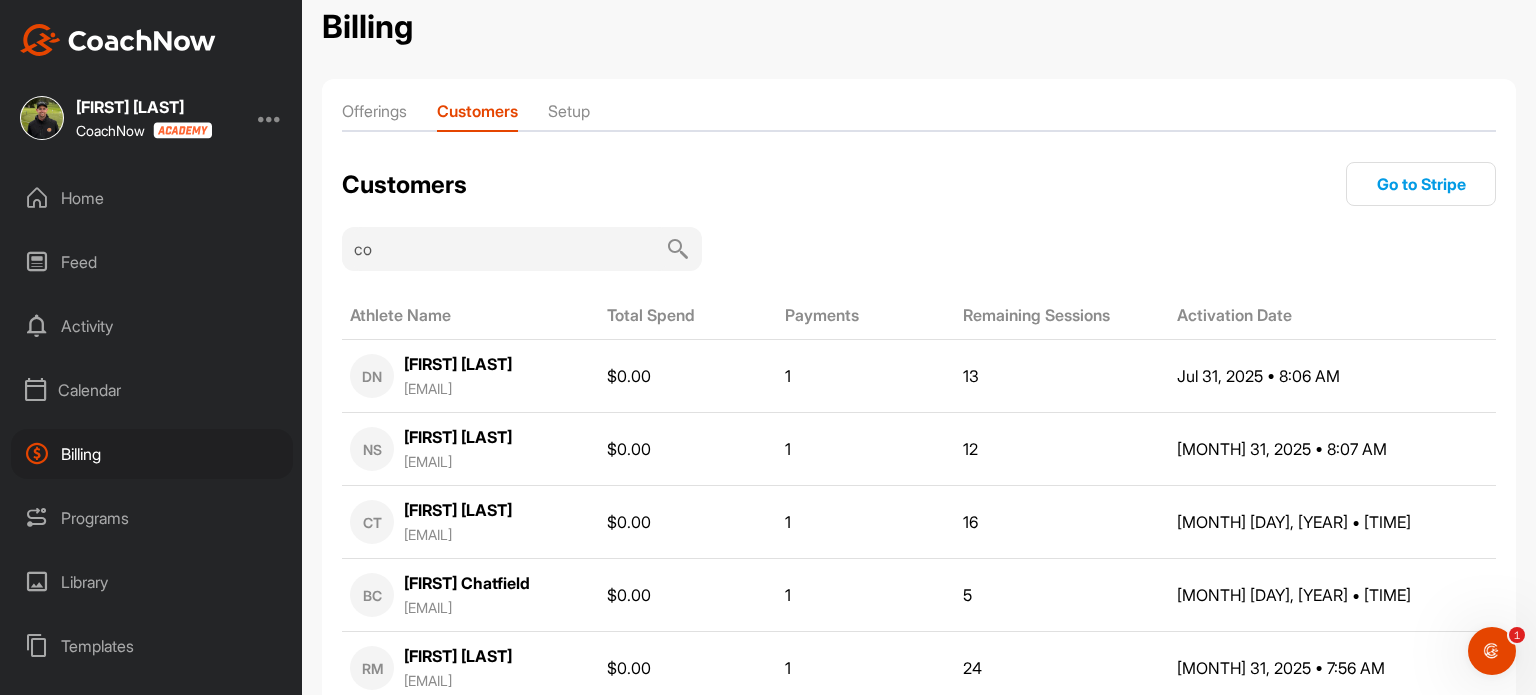 type on "c" 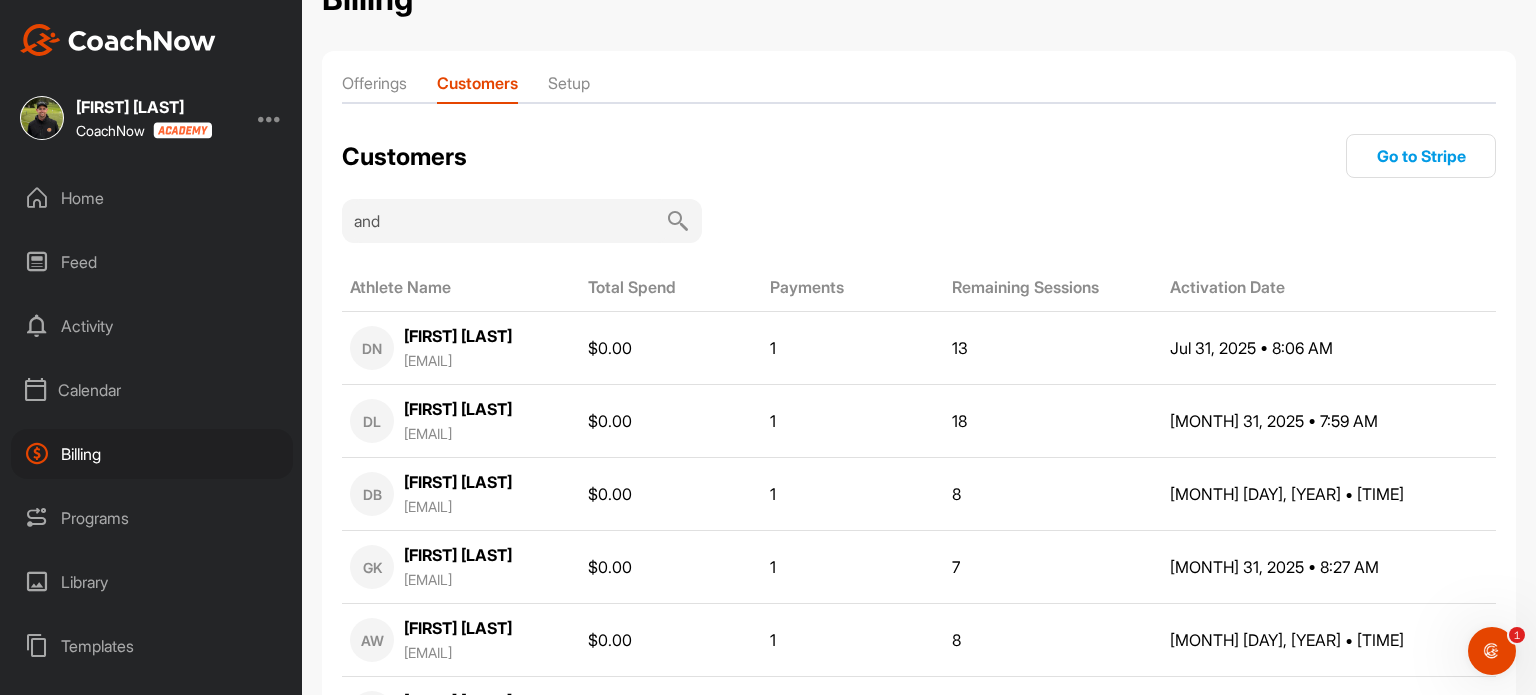 scroll, scrollTop: 0, scrollLeft: 0, axis: both 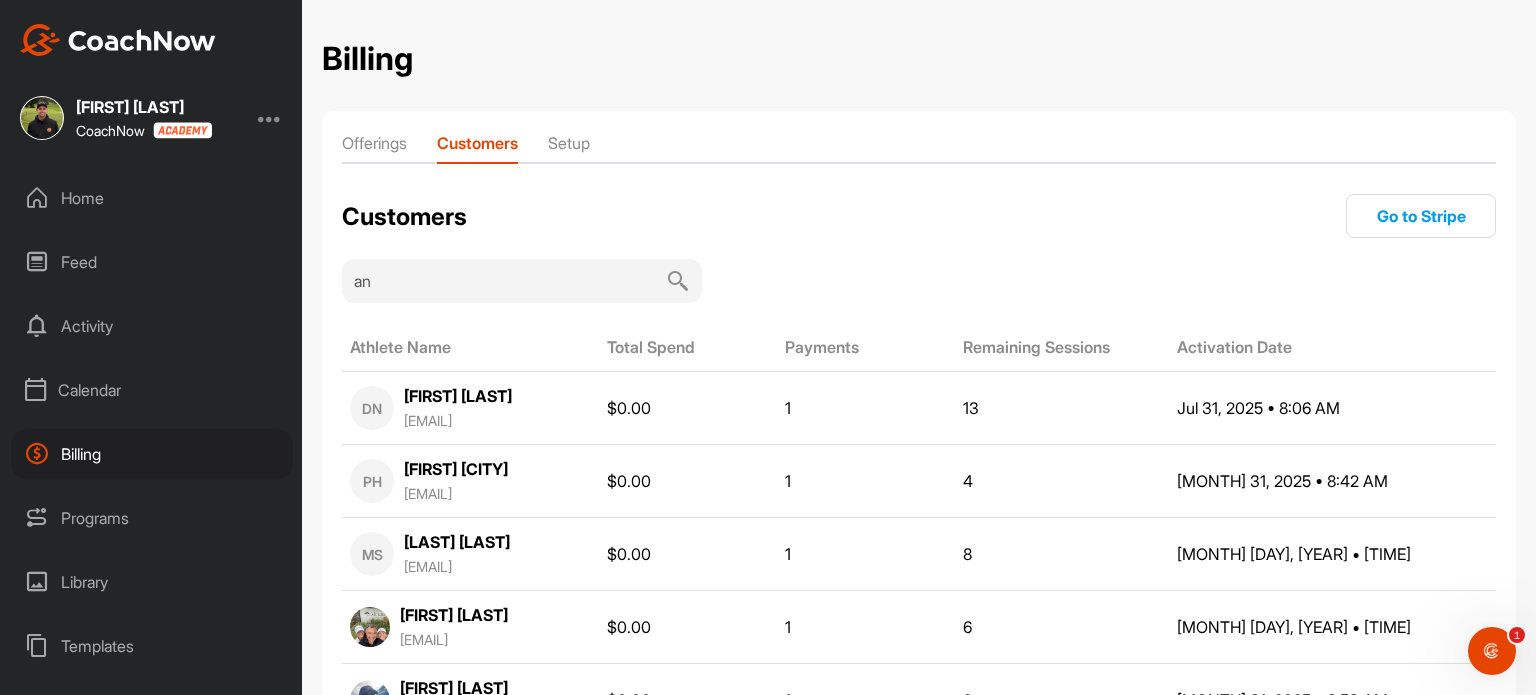 type on "a" 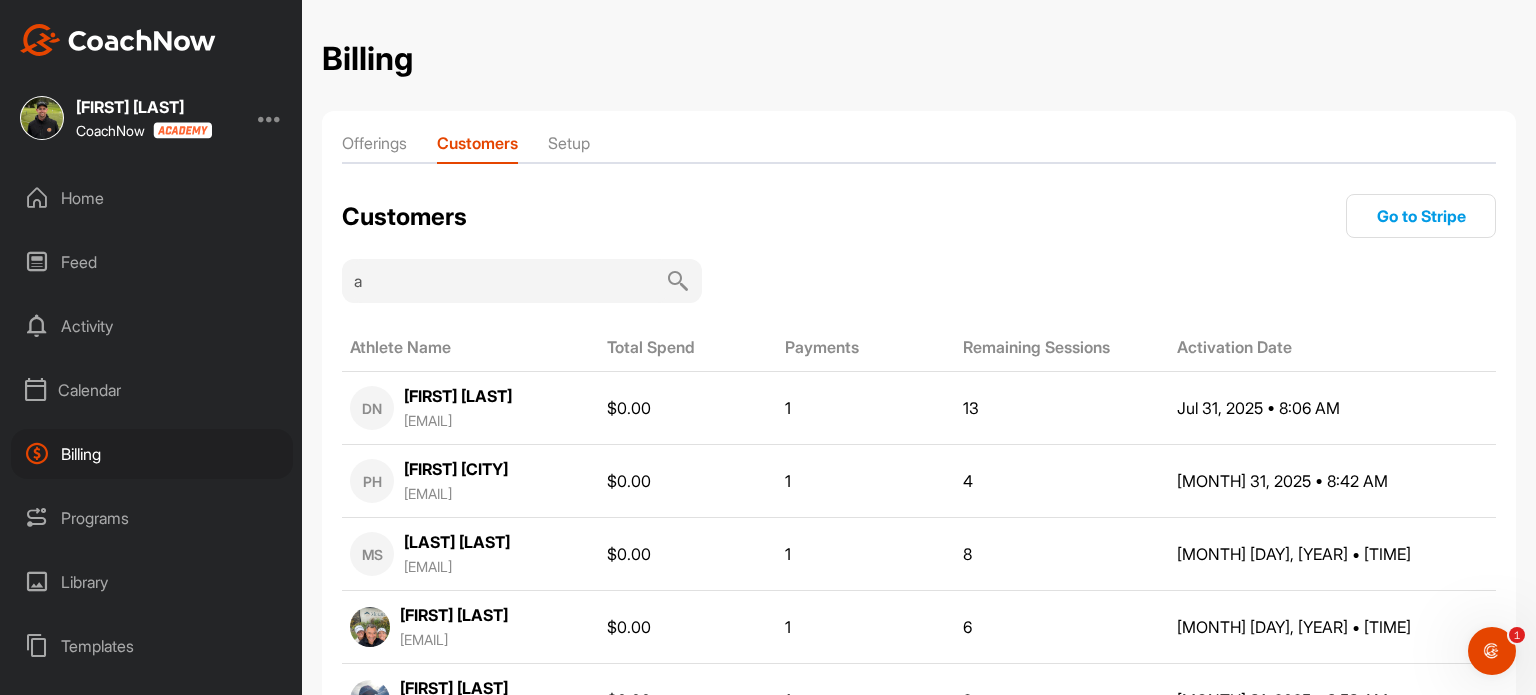 type 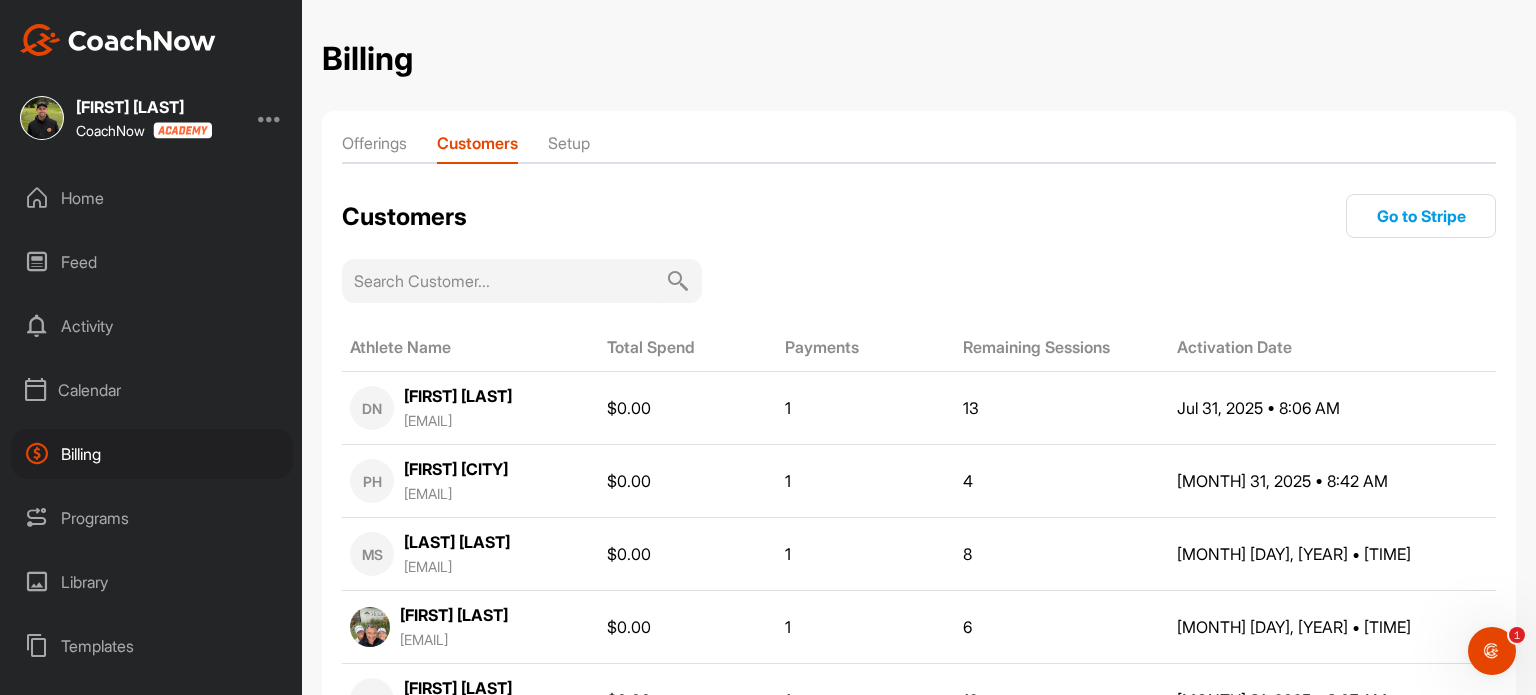 click on "Setup" at bounding box center (569, 147) 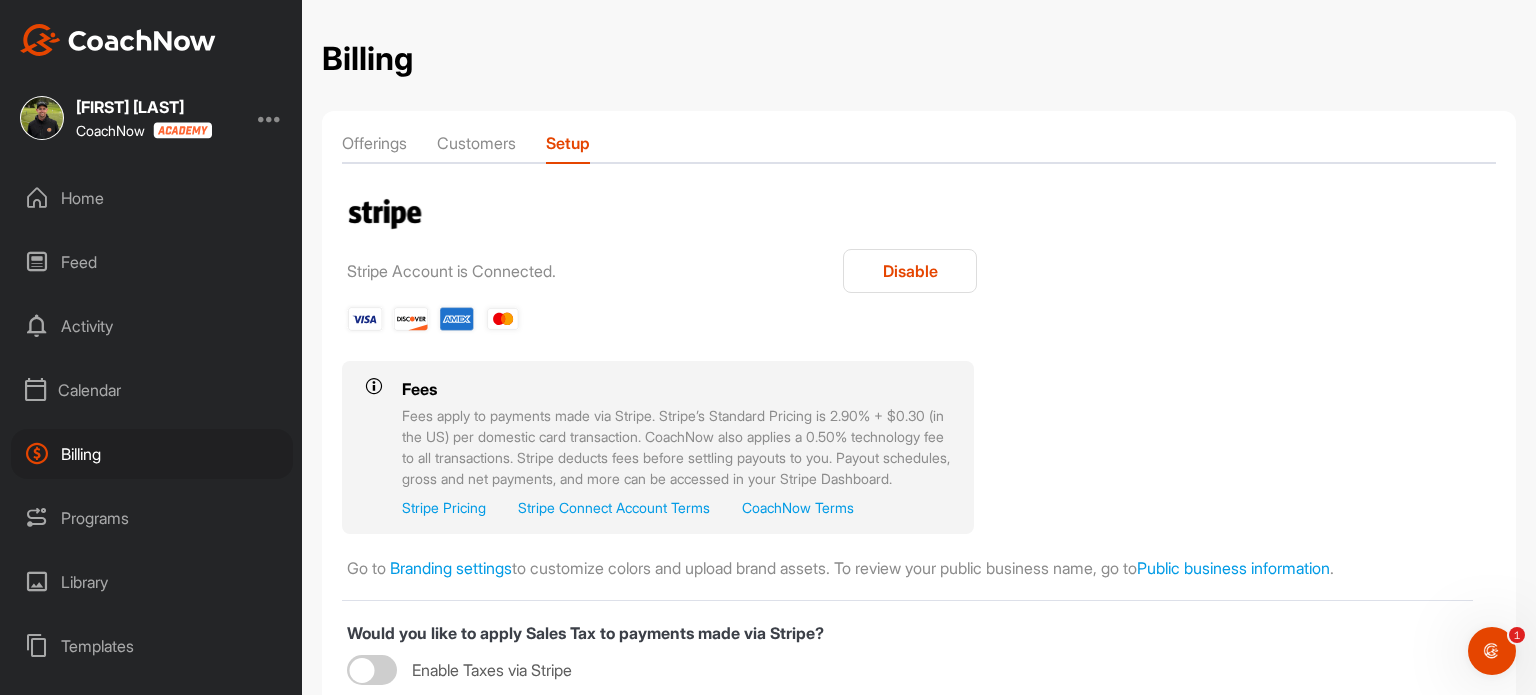 click on "Customers" at bounding box center (476, 147) 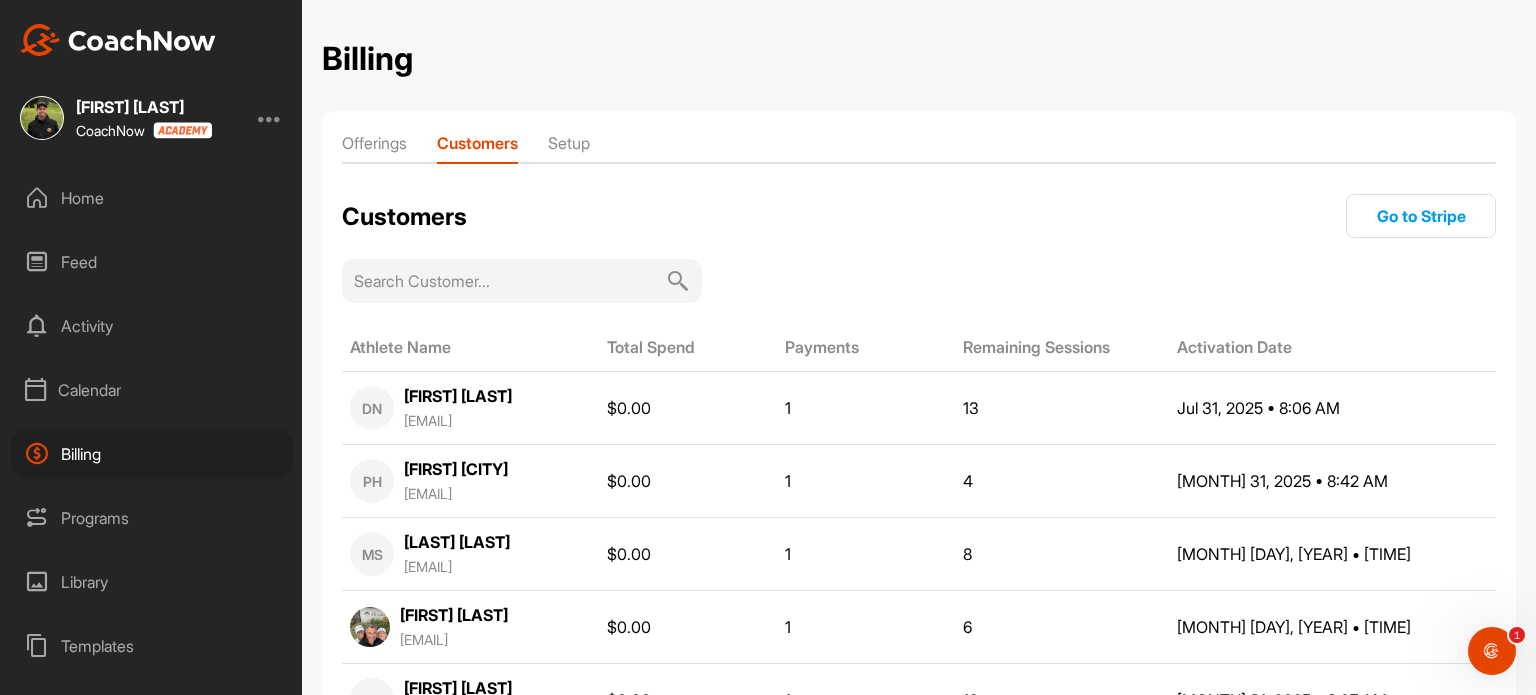 click on "Offerings" at bounding box center (374, 147) 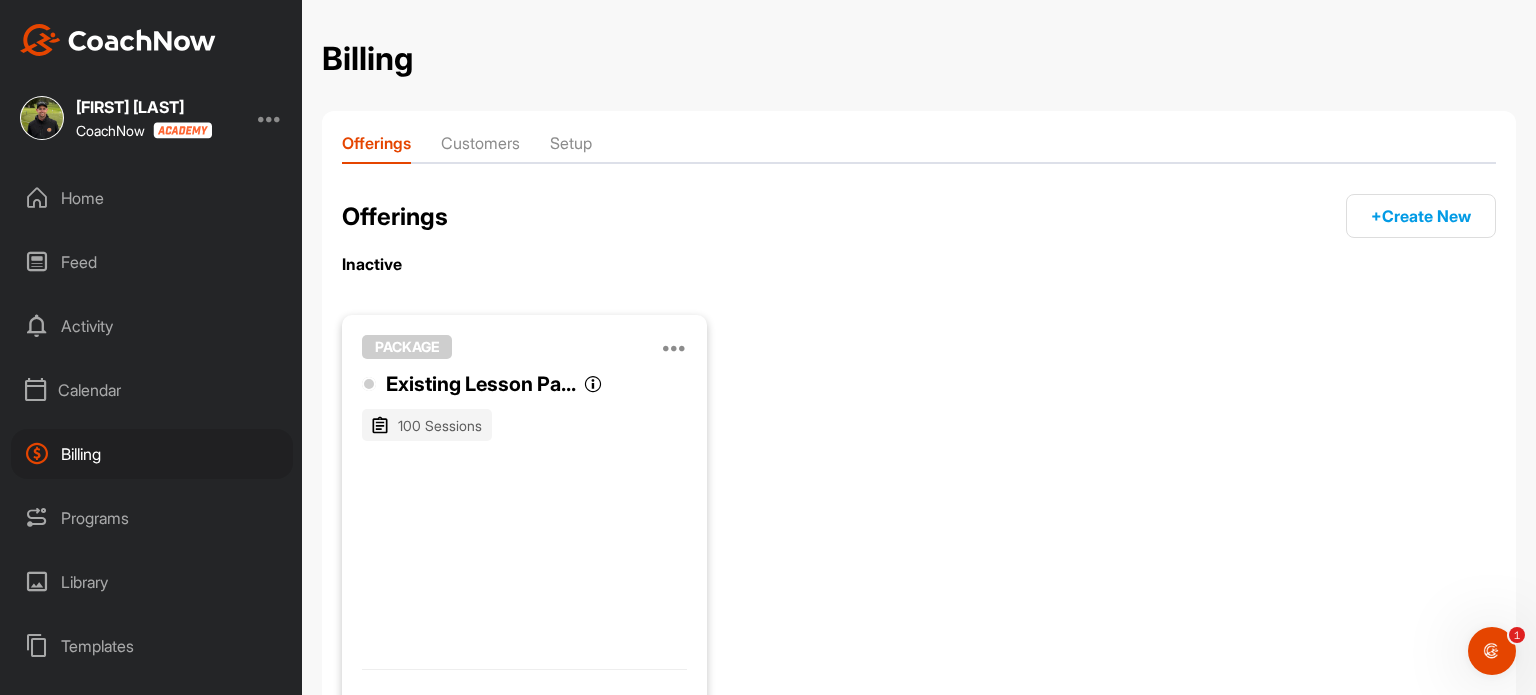 click on "Home" at bounding box center (152, 198) 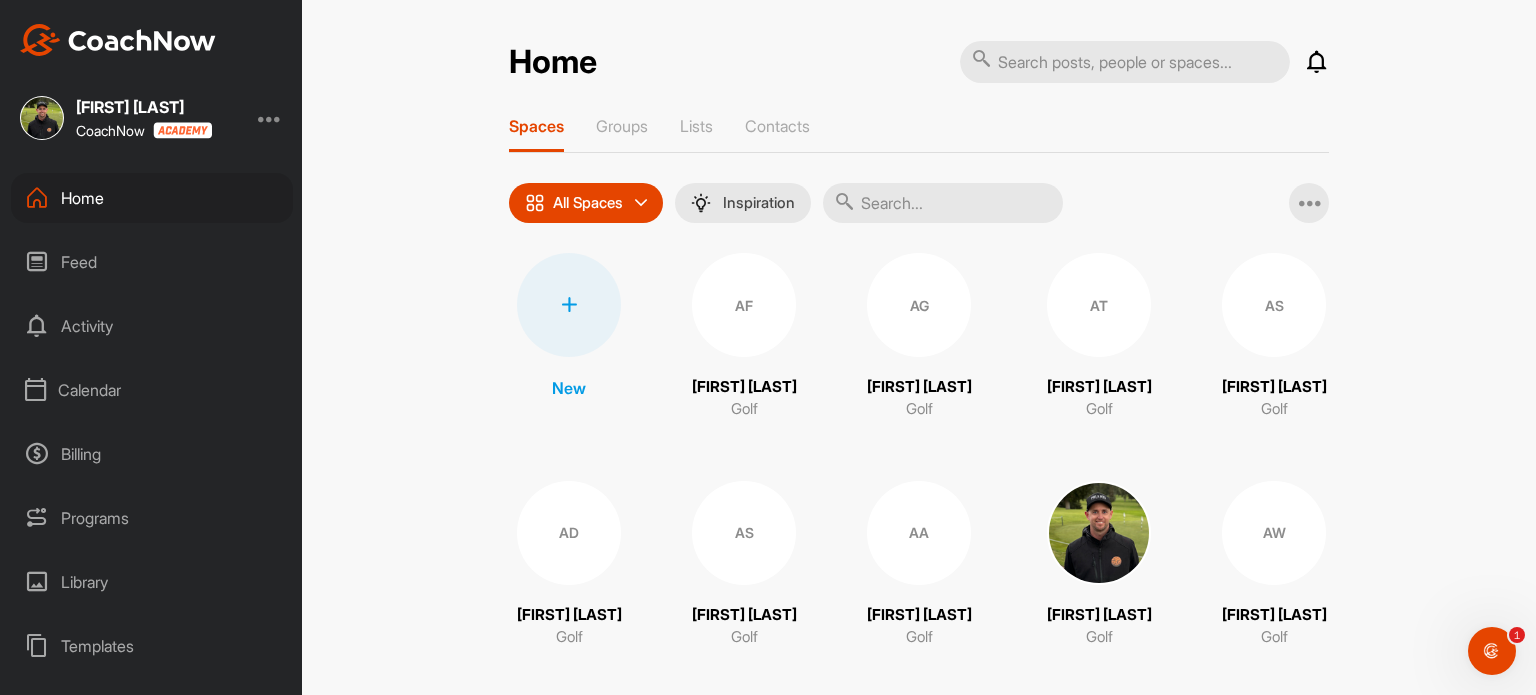 click at bounding box center [1099, 533] 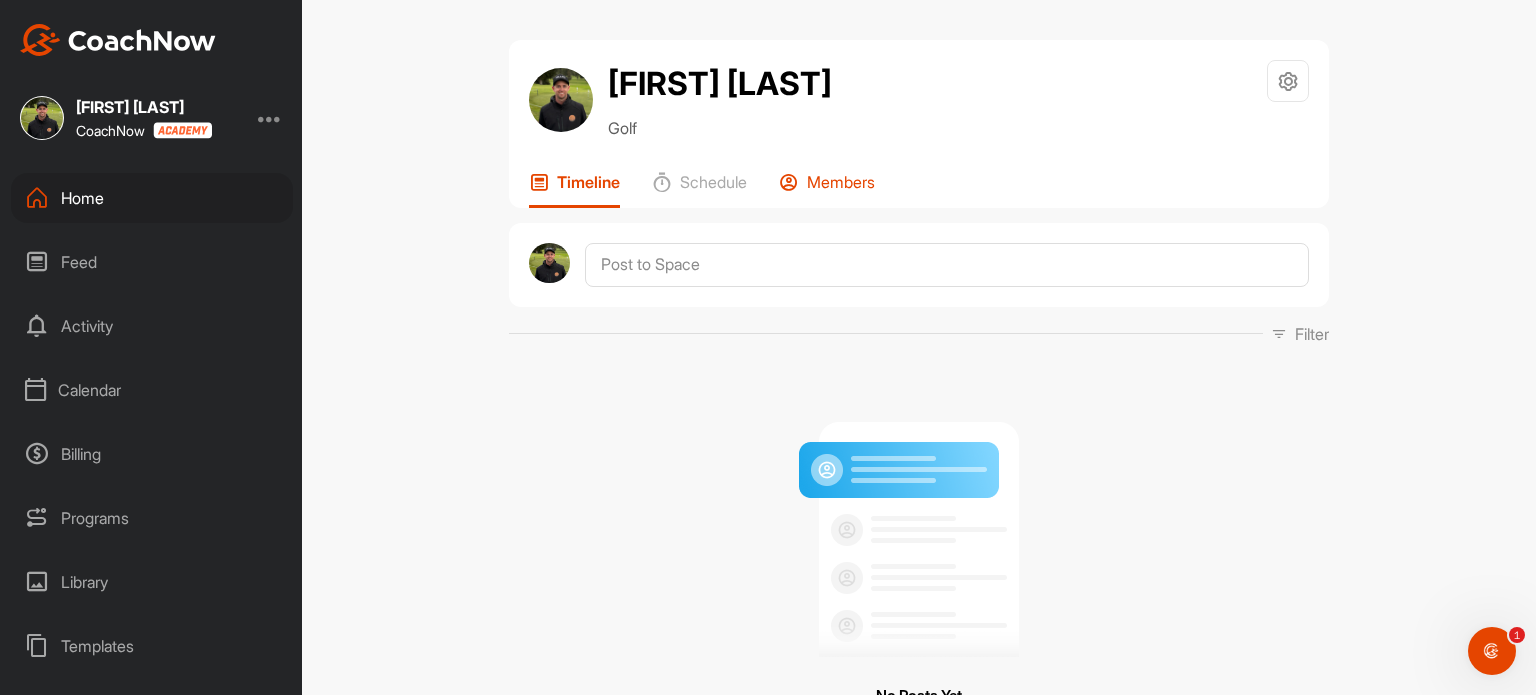 click on "Members" at bounding box center (841, 182) 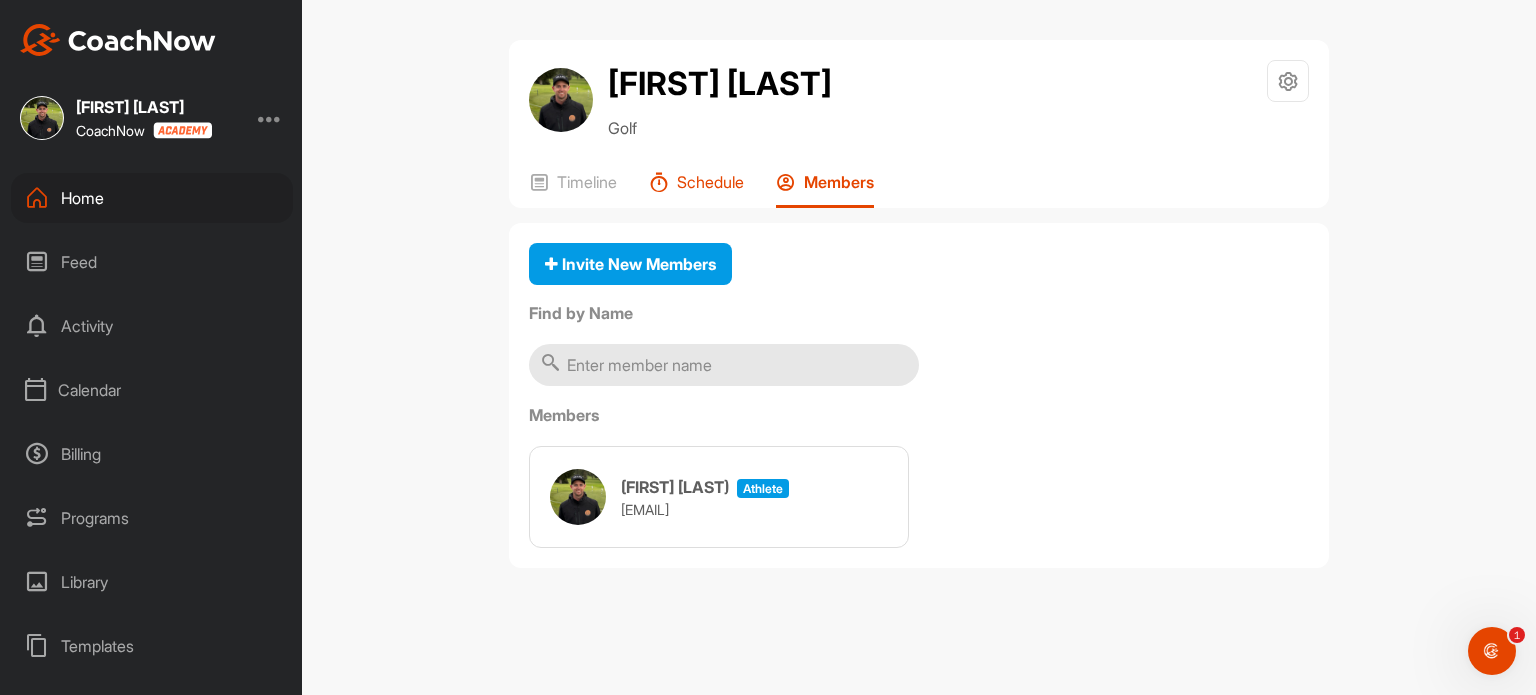 click on "Schedule" at bounding box center [710, 182] 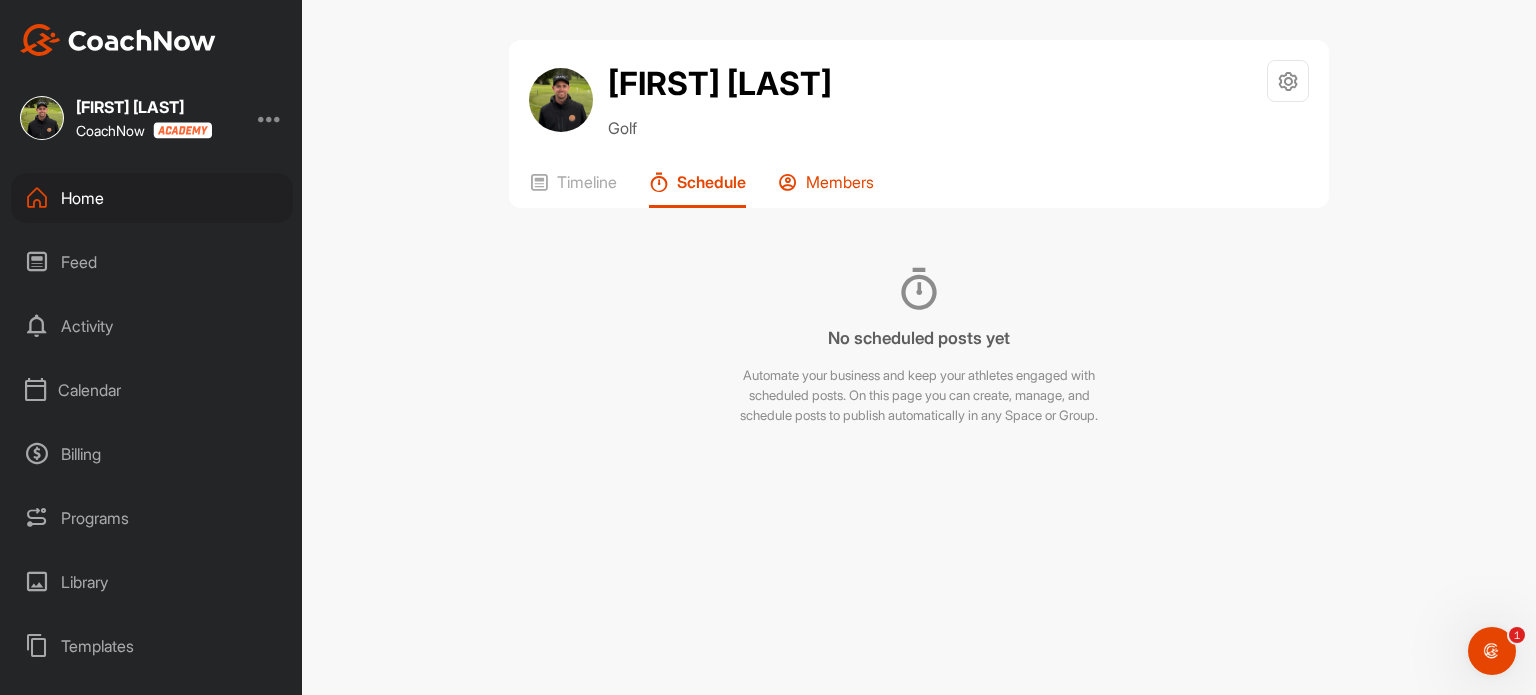 click on "Members" at bounding box center [840, 182] 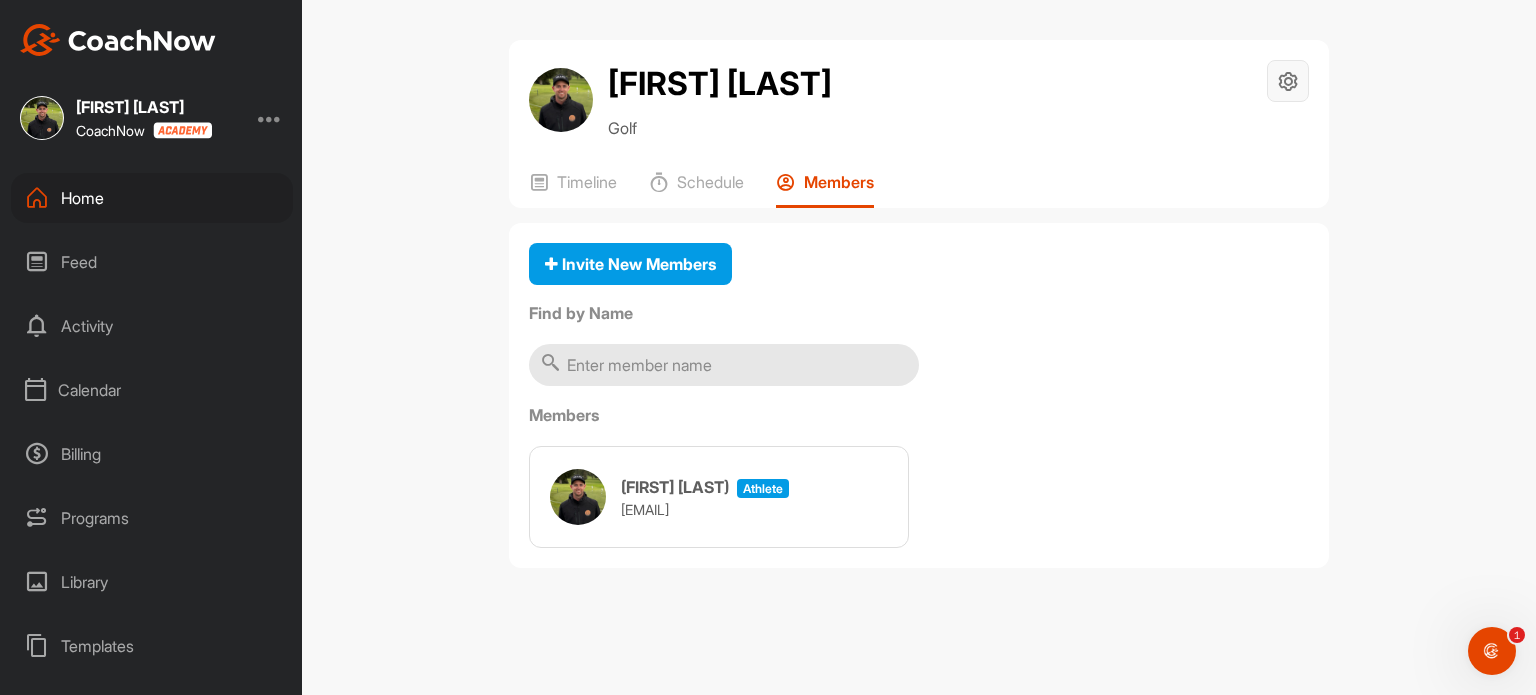 click at bounding box center (1288, 81) 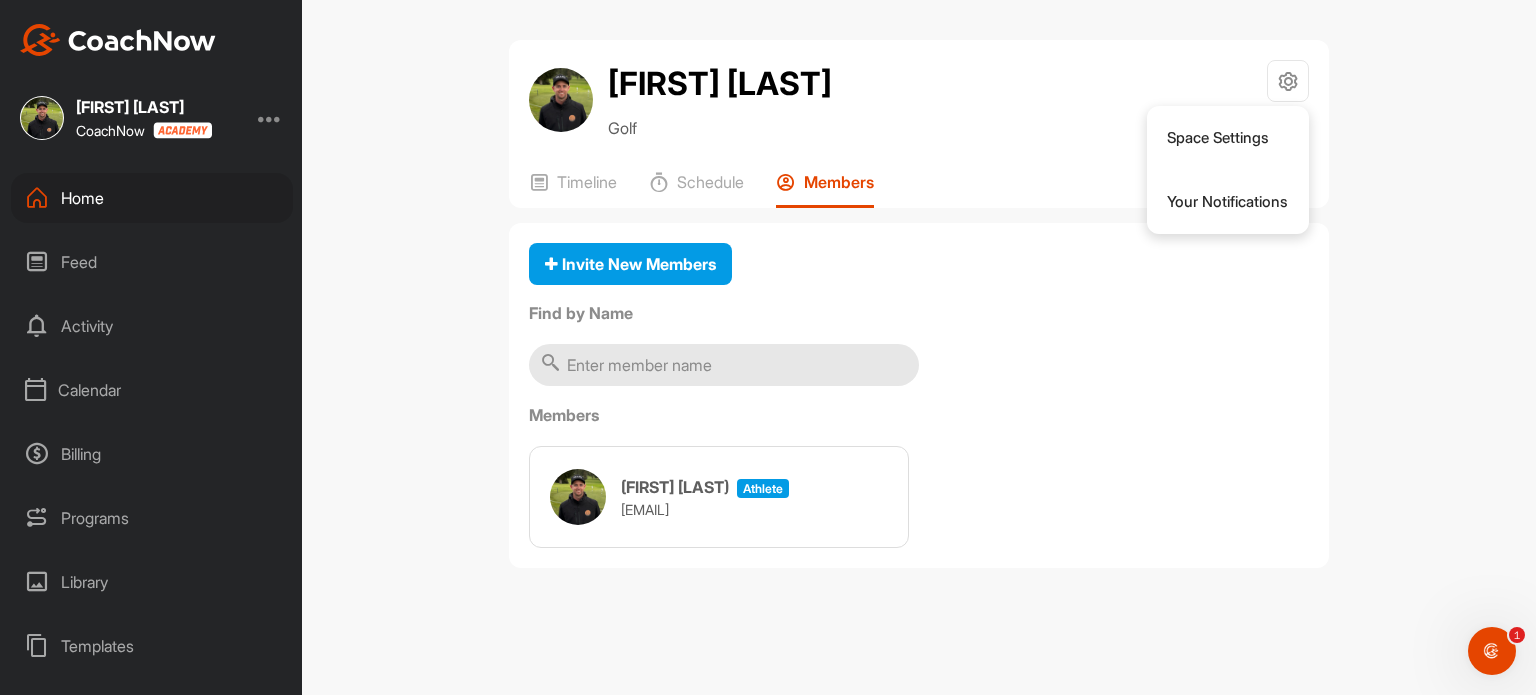 click on "[EMAIL]" at bounding box center [705, 509] 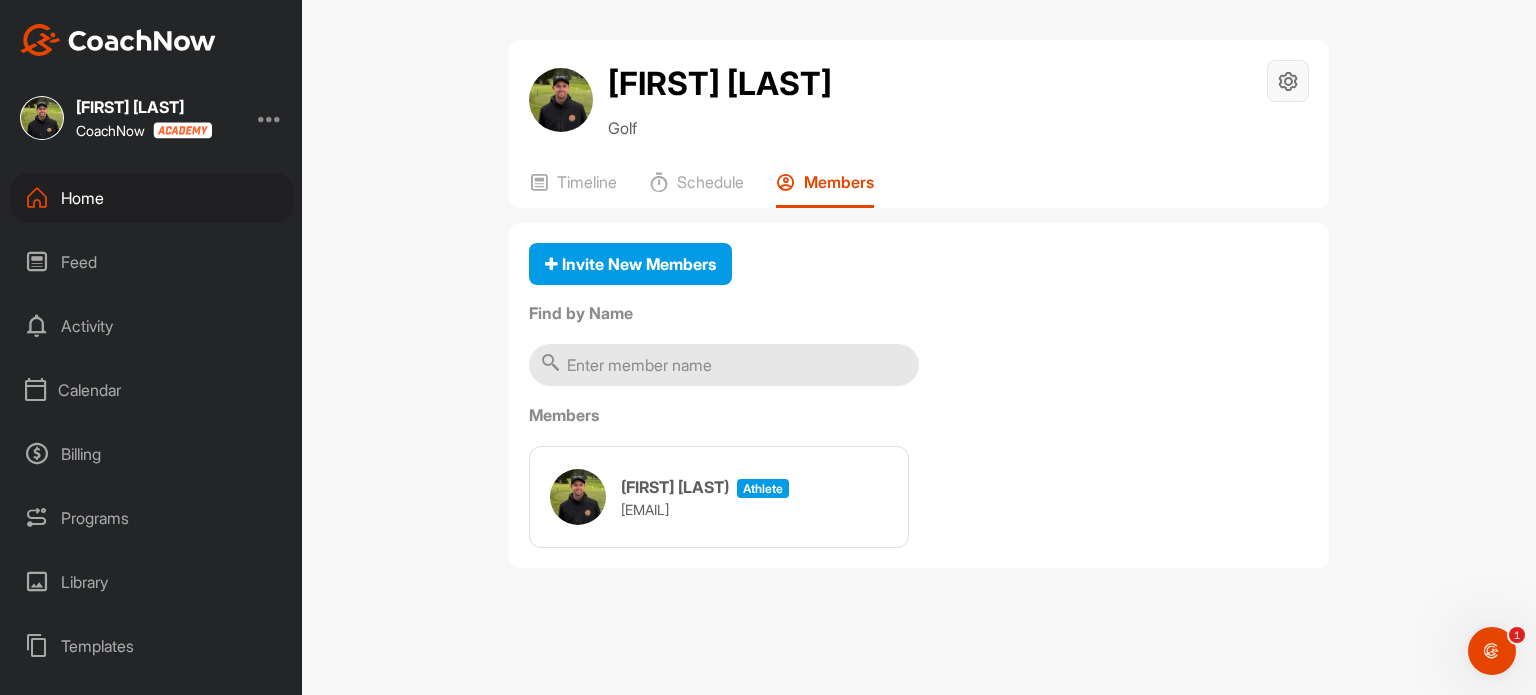 click at bounding box center [1288, 81] 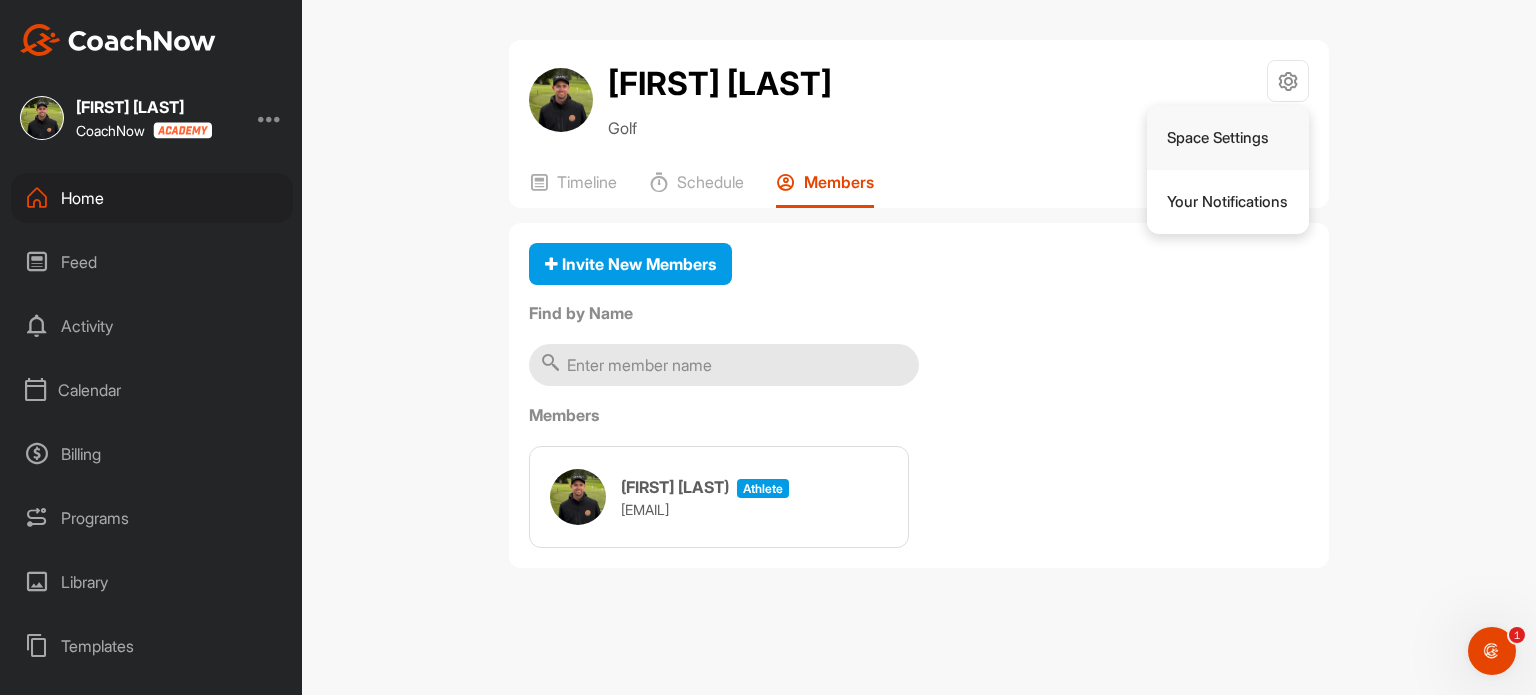 click on "Space Settings" at bounding box center (1228, 138) 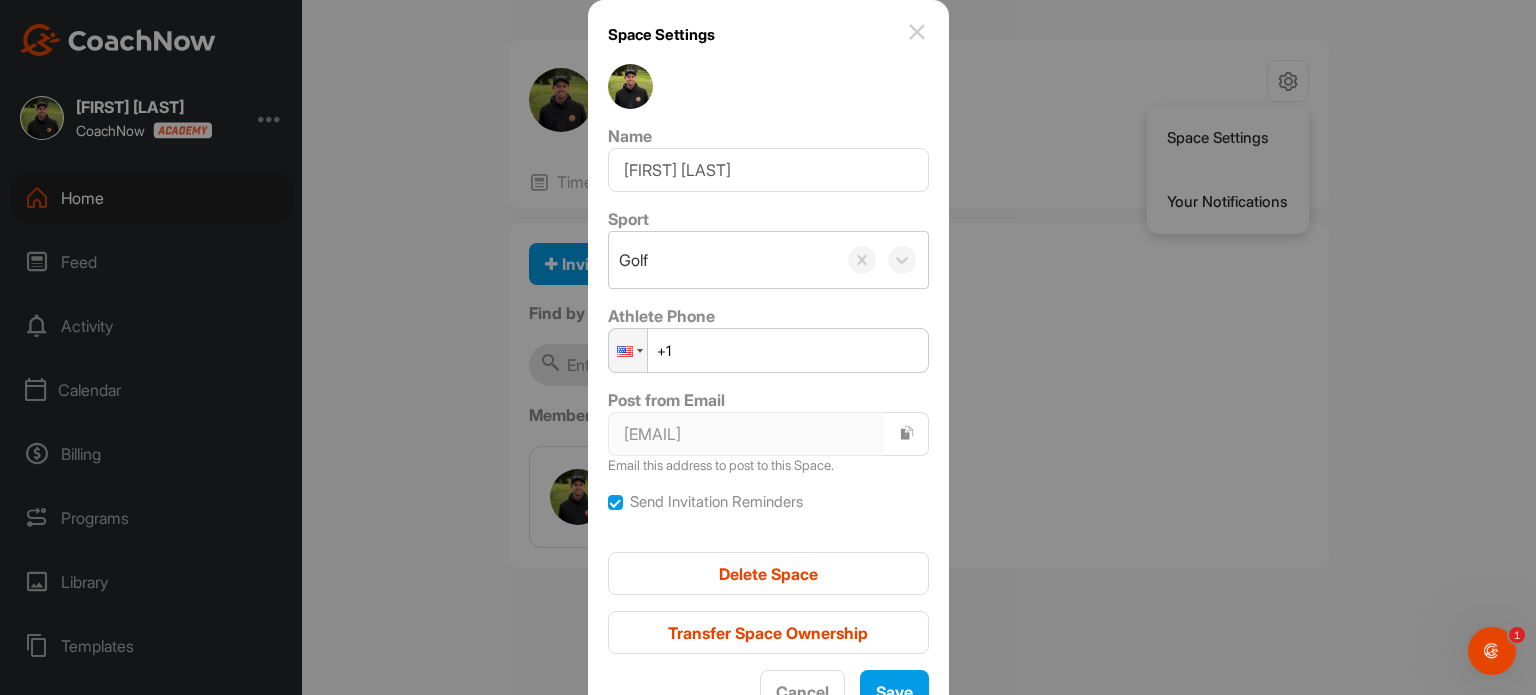 click at bounding box center (768, 347) 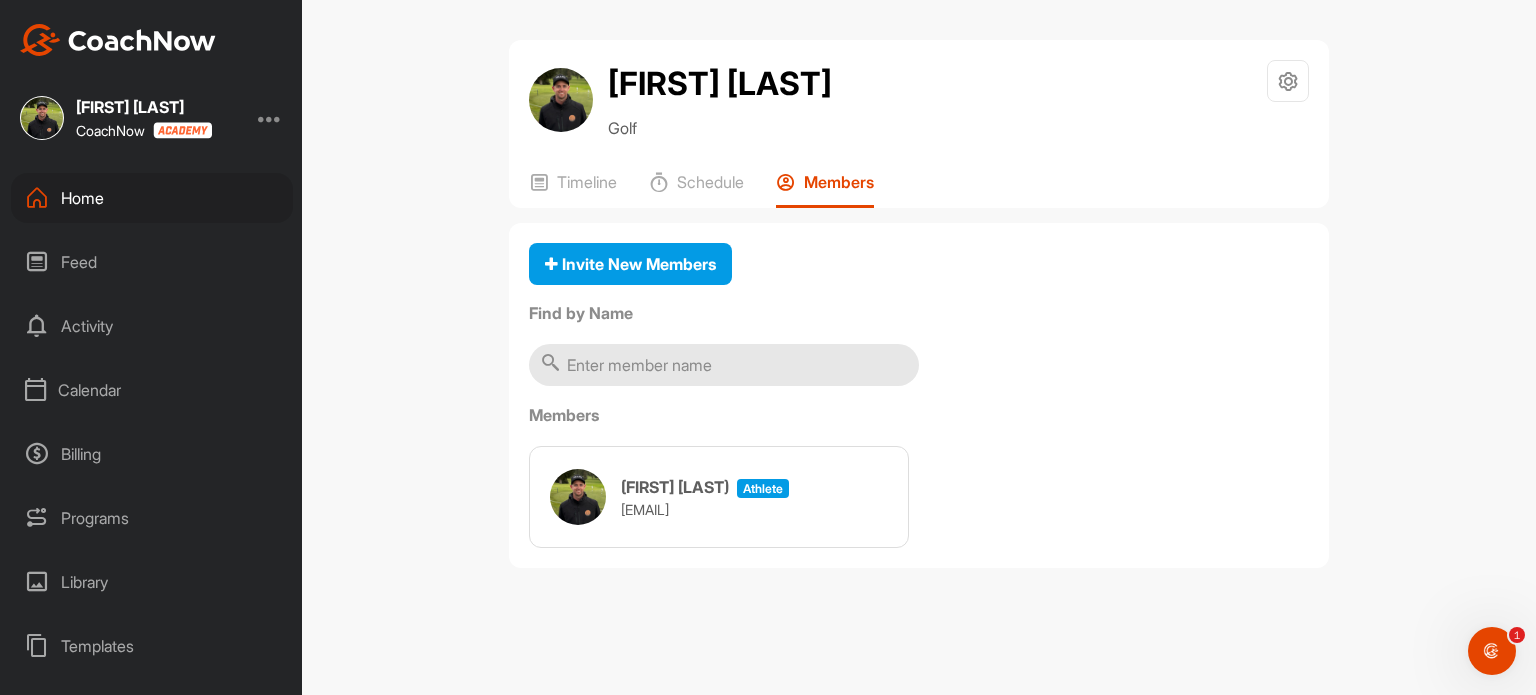 click on "Home" at bounding box center (152, 198) 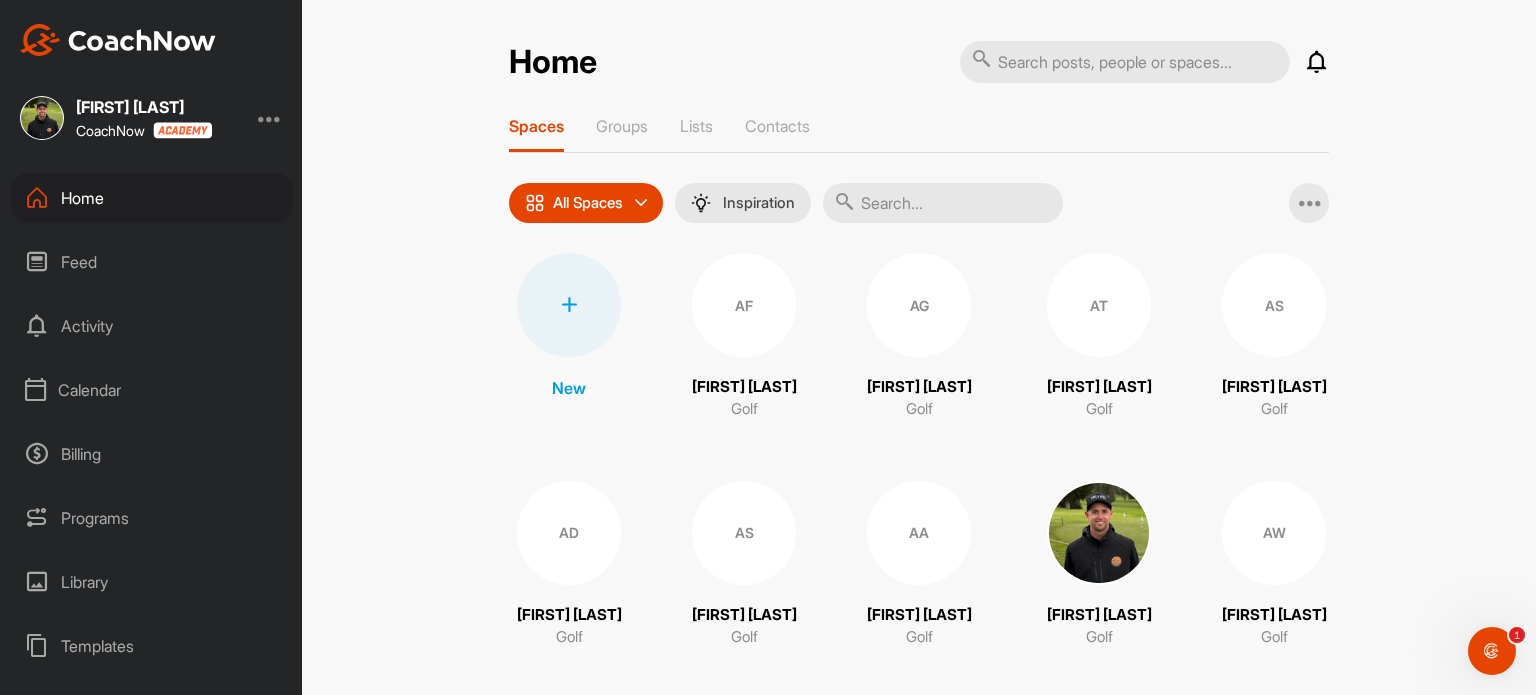 click on "Billing" at bounding box center [152, 454] 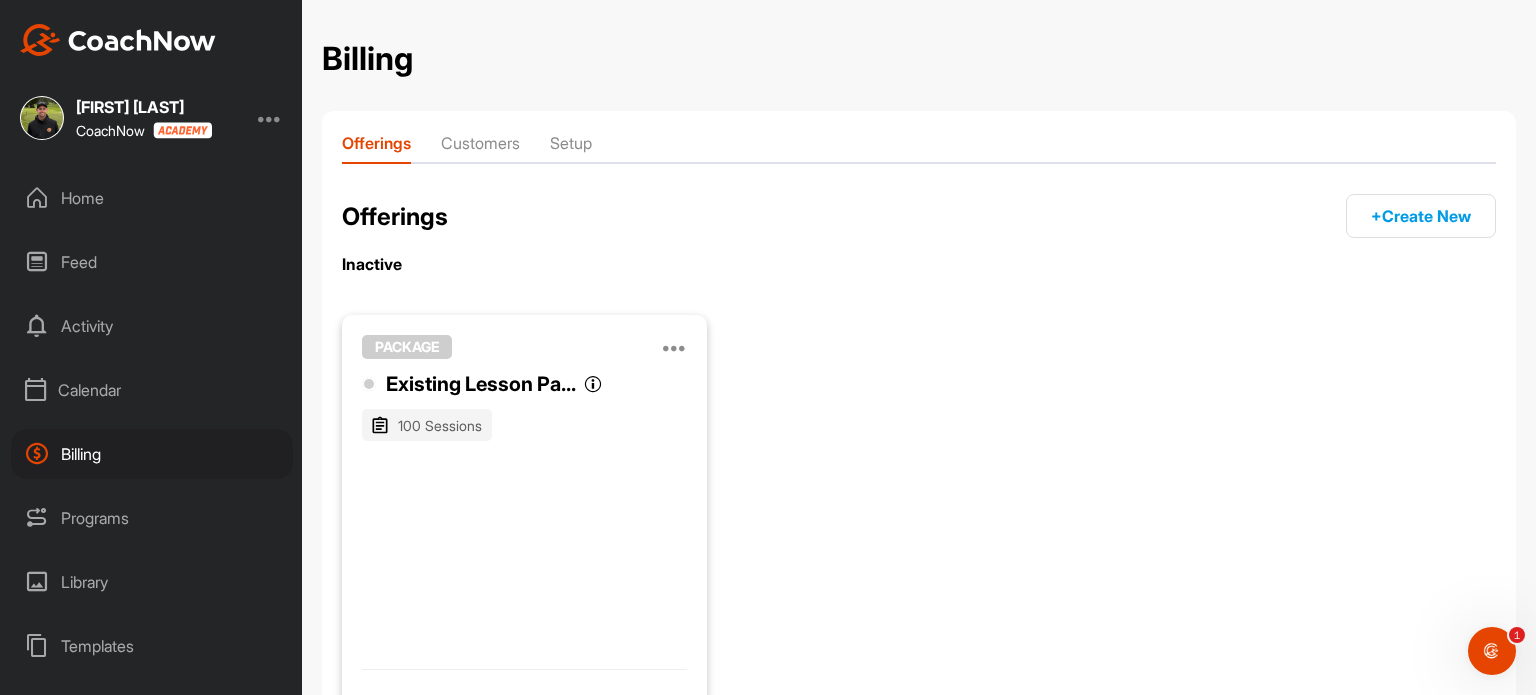 click on "Programs" at bounding box center [152, 518] 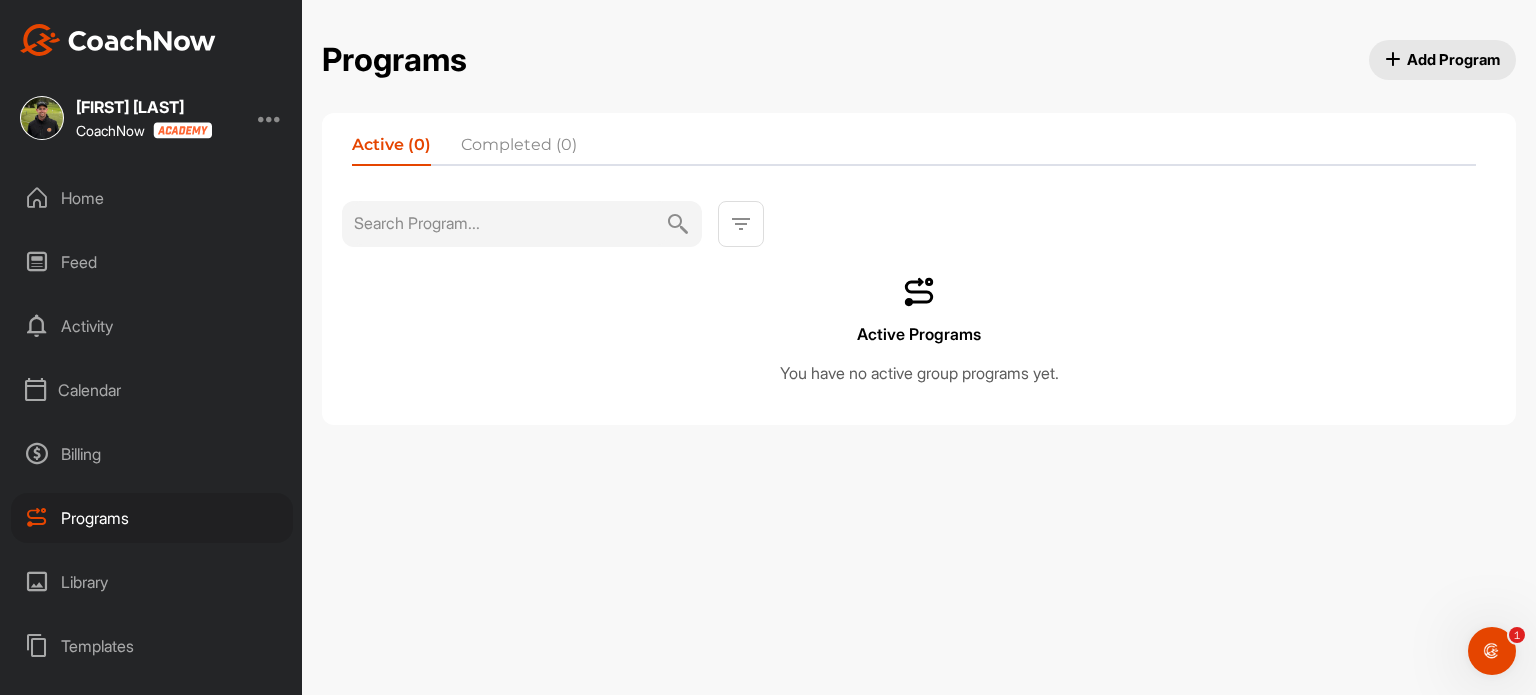 click on "Billing" at bounding box center (152, 454) 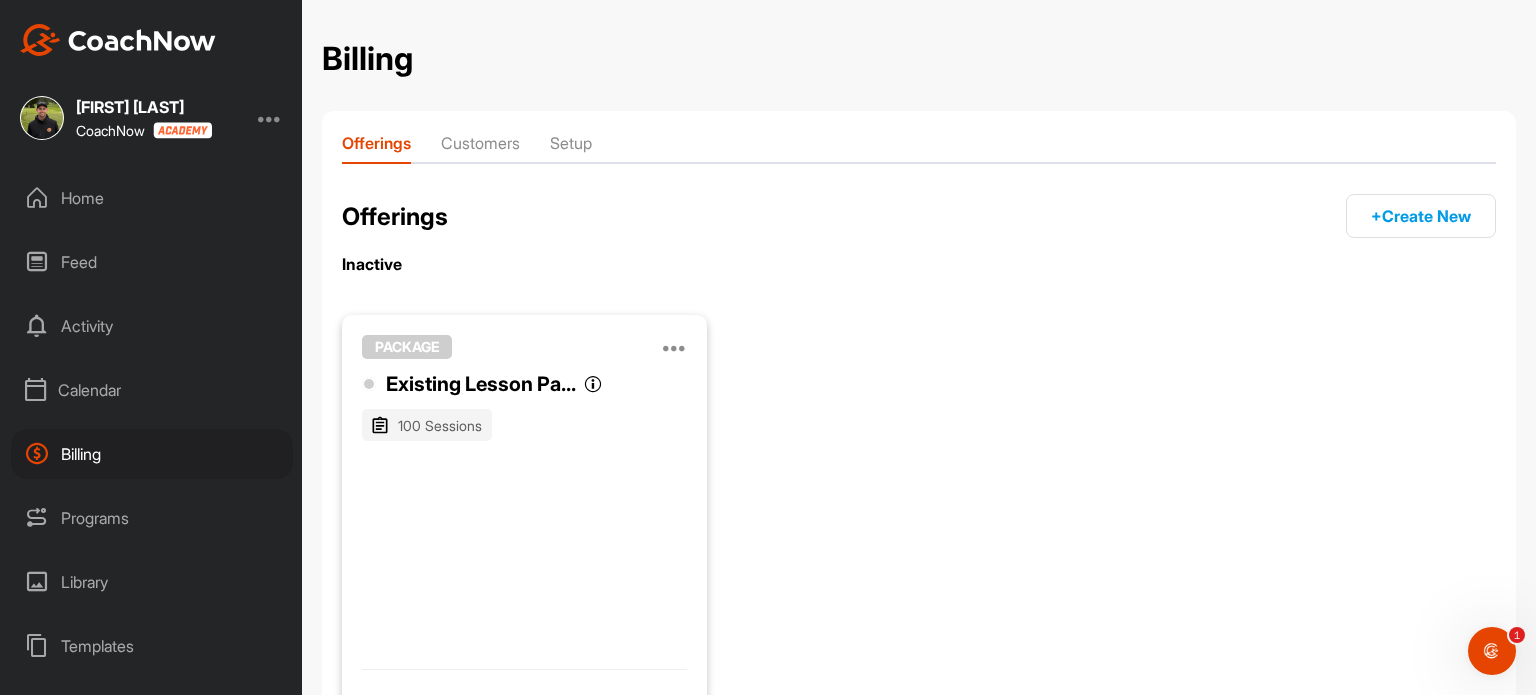 click on "Customers" at bounding box center [480, 147] 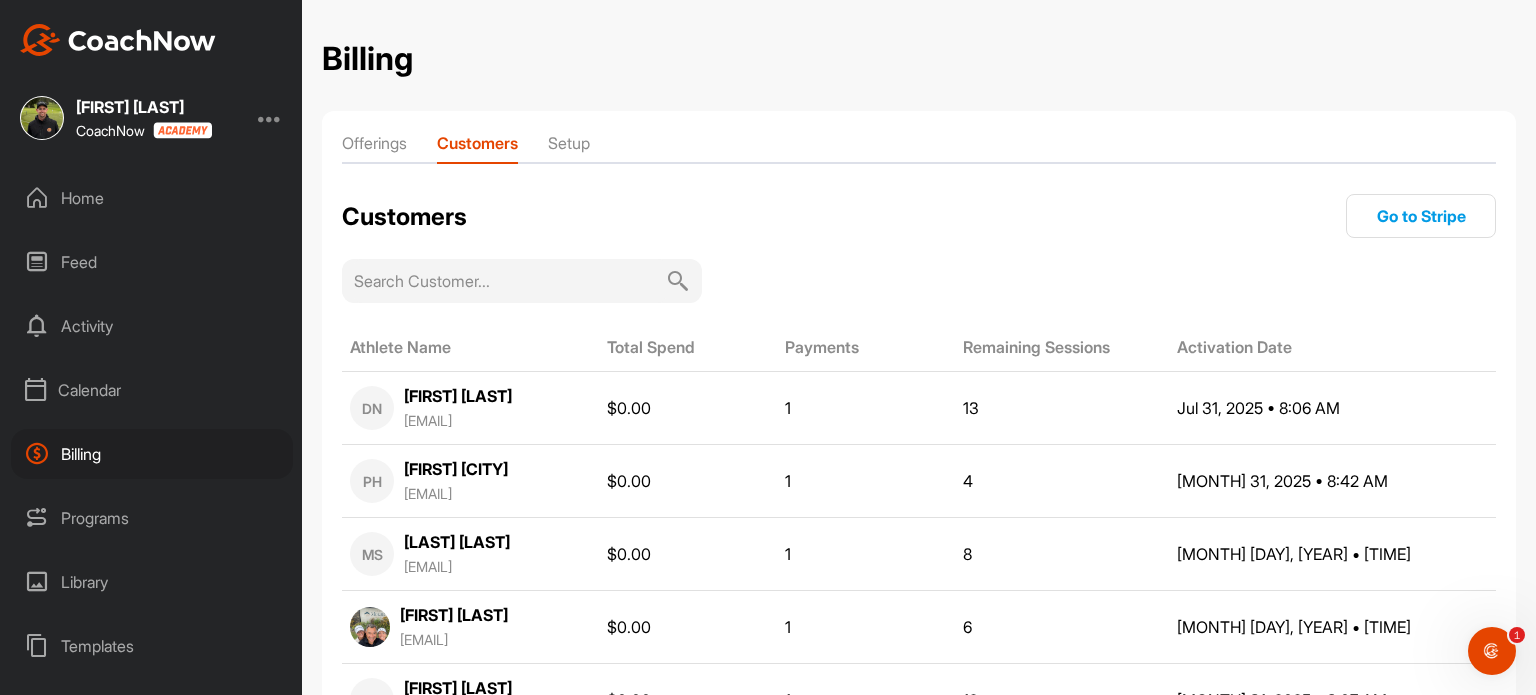 click on "Offerings Customers Setup Customers Go to Stripe Athlete Name Total Spend Payments Remaining Sessions Activation Date DN [FIRST] [LAST] [EMAIL] $ 0.00 1 13 [MONTH] 31, 2025 • 8:06 AM PH [FIRST] [LAST] [EMAIL] $ 0.00 1 4 [MONTH] 31, 2025 • 8:42 AM MS [FIRST] [LAST] [EMAIL] $ 0.00 1 8 [MONTH] 31, 2025 • 8:16 AM [FIRST] [LAST] [EMAIL] $ 0.00 1 6 [MONTH] 31, 2025 • 8:33 AM NS [FIRST] [LAST] [EMAIL] $ 0.00 1 12 [MONTH] 31, 2025 • 8:07 AM [FIRST] [LAST] [EMAIL] $ 0.00 1 2 [MONTH] 31, 2025 • 8:53 AM PH [FIRST] [LAST] [EMAIL] $ 0.00 1 2 [MONTH] 31, 2025 • 8:56 AM DL [FIRST] [LAST] [EMAIL] $ 0.00 1 18 [MONTH] 31, 2025 • 7:59 AM DB [FIRST] [LAST] [EMAIL] $ 0.00 1 8 [MONTH] 31, 2025 • 8:12 AM WA [FIRST] [LAST] [EMAIL] $ 0.00 1 5 [MONTH] 31, 2025 • 8:09 AM CT [FIRST] [LAST] [EMAIL] $ 0.00 1 16 [MONTH] 31, 2025 • 8:01 AM JA [FIRST] [LAST] [EMAIL] $ 0.00 1 24 BC [FIRST] $ 0.00 1" at bounding box center (919, 2441) 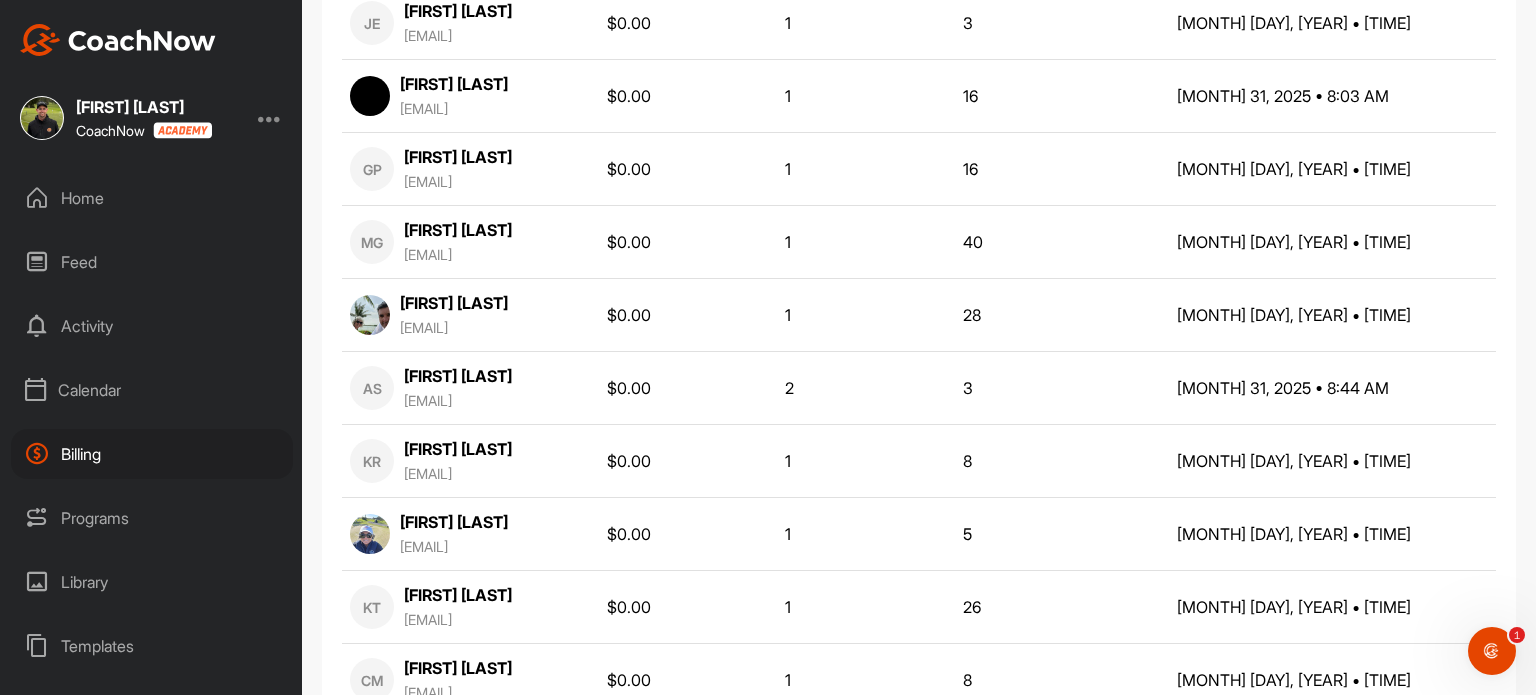 scroll, scrollTop: 0, scrollLeft: 0, axis: both 